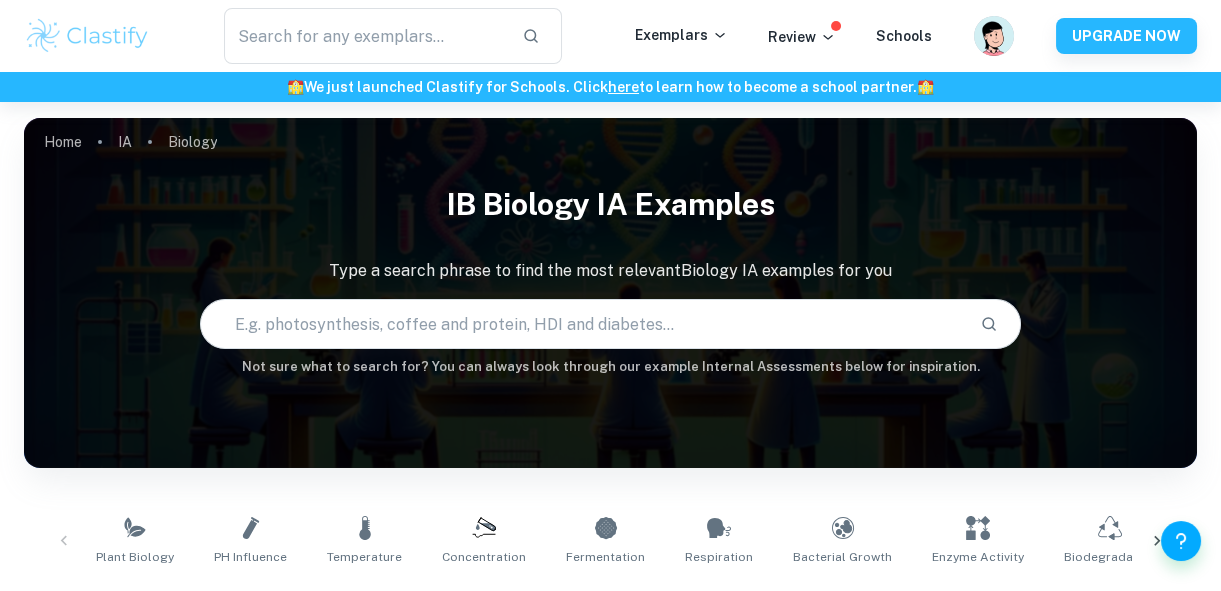 scroll, scrollTop: 363, scrollLeft: 0, axis: vertical 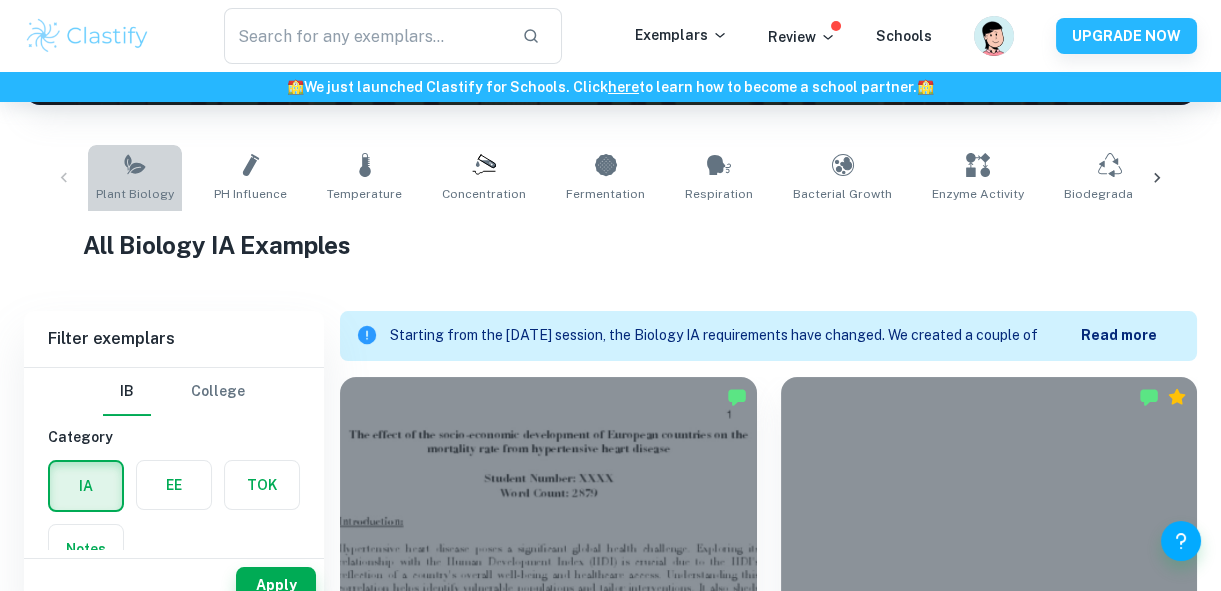 click on "Plant Biology" at bounding box center [135, 178] 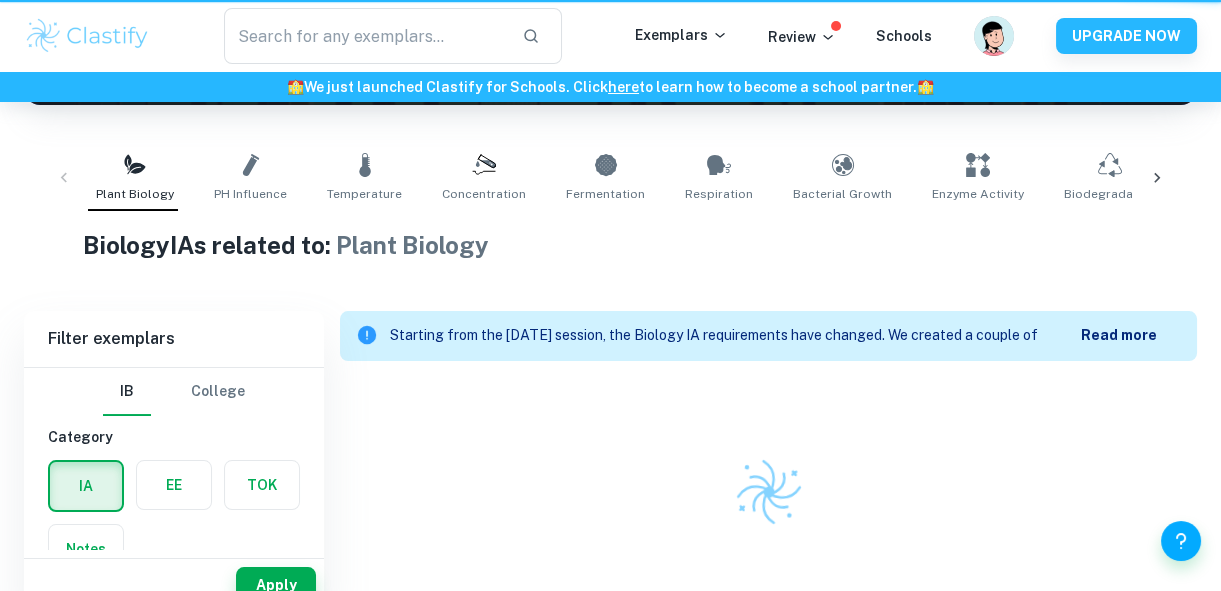 scroll, scrollTop: 0, scrollLeft: 0, axis: both 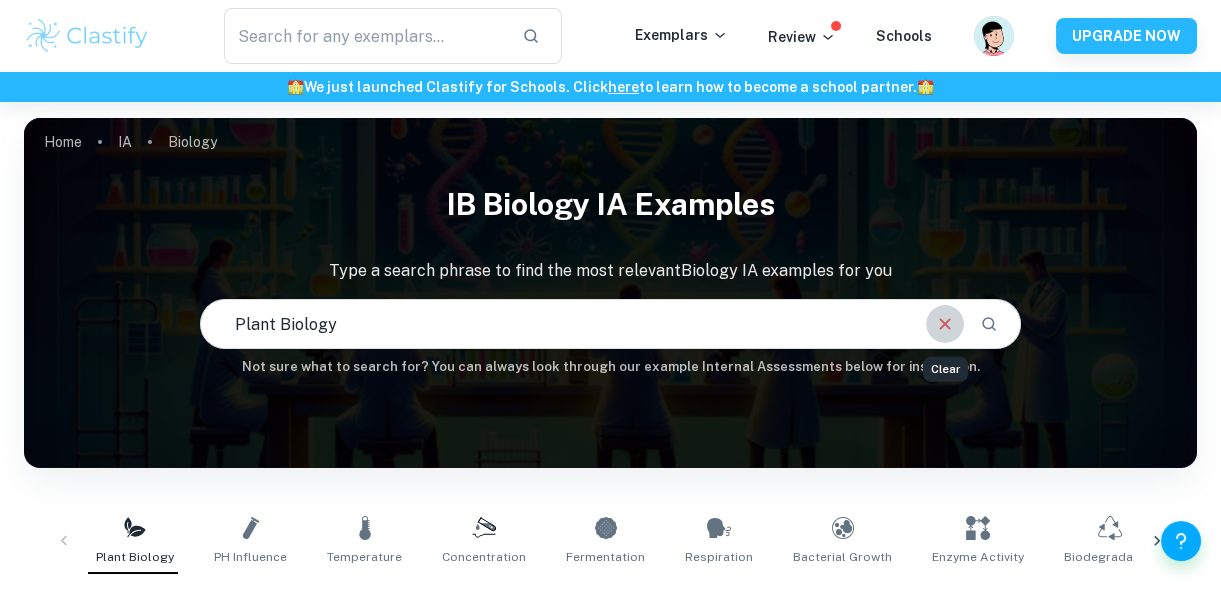 click 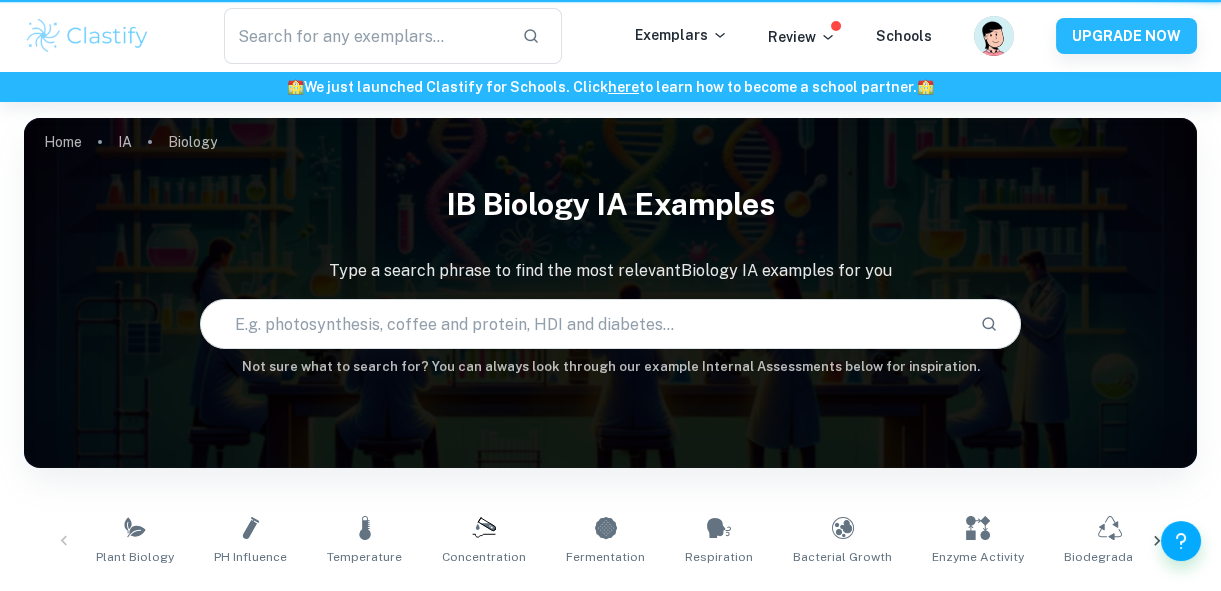 click at bounding box center [582, 324] 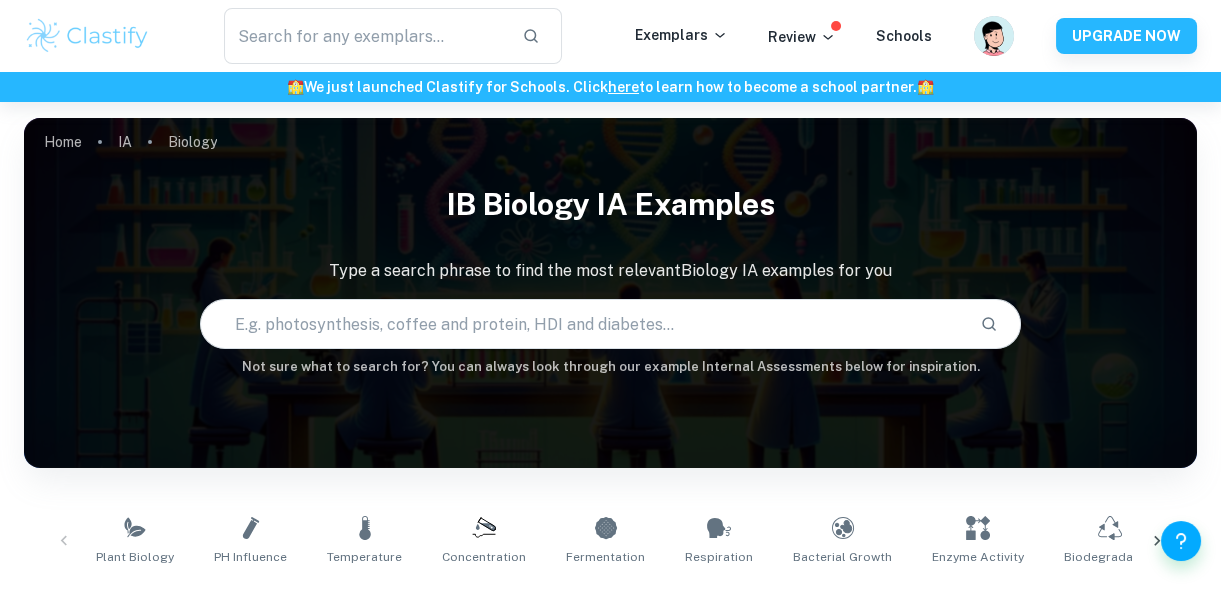 click at bounding box center (582, 324) 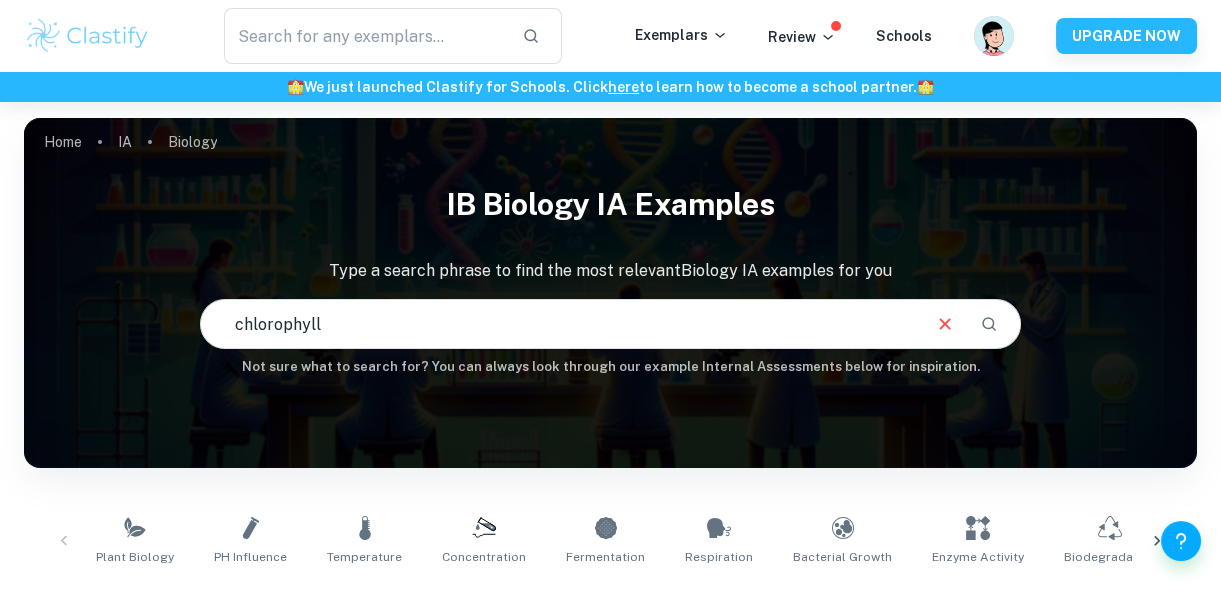 type on "chlorophyll" 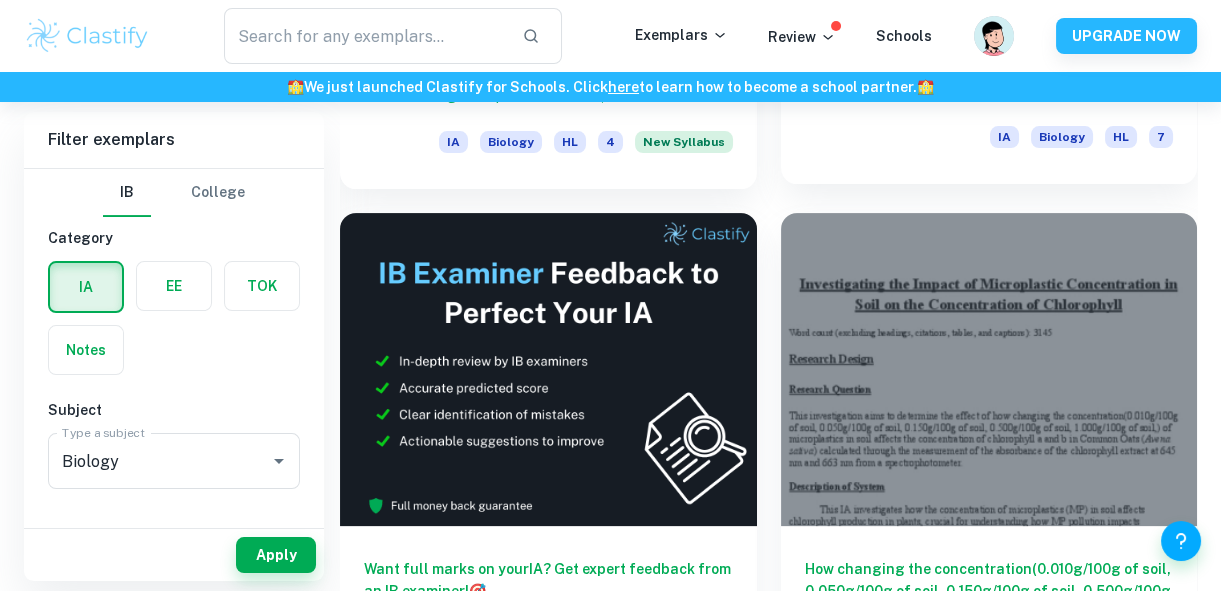 scroll, scrollTop: 1151, scrollLeft: 0, axis: vertical 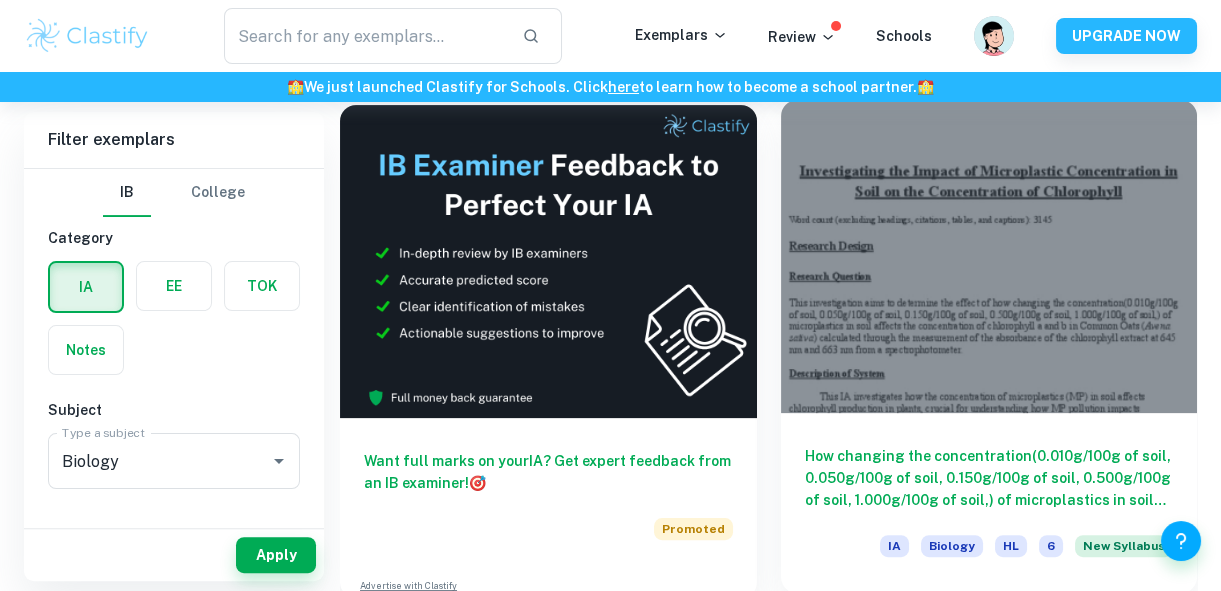 click at bounding box center [989, 256] 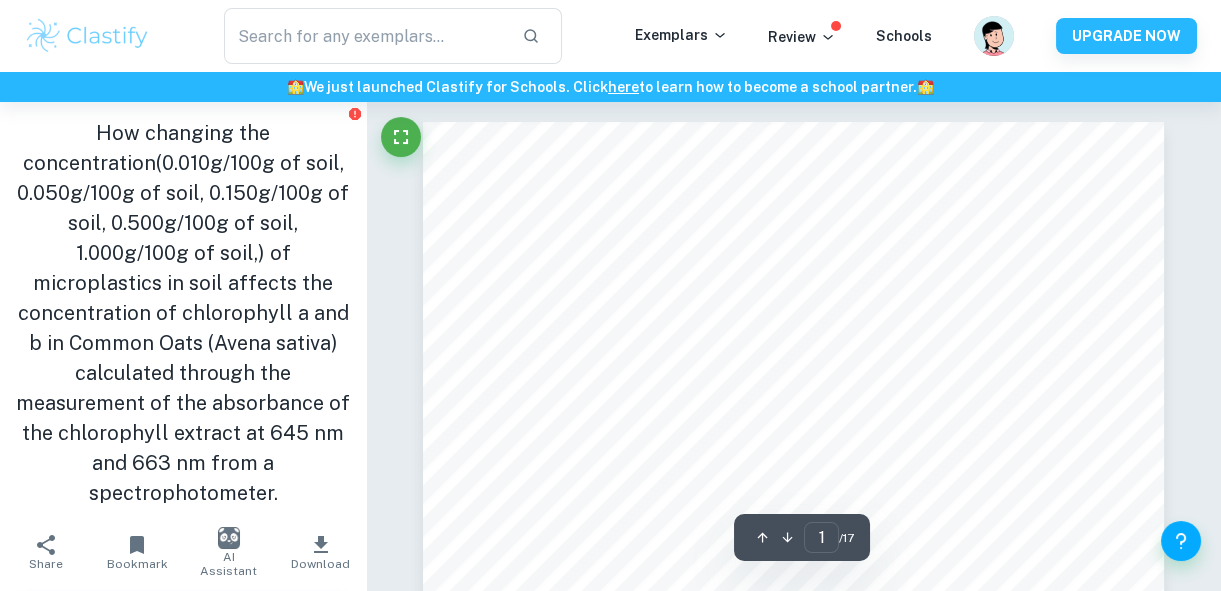 scroll, scrollTop: 90, scrollLeft: 0, axis: vertical 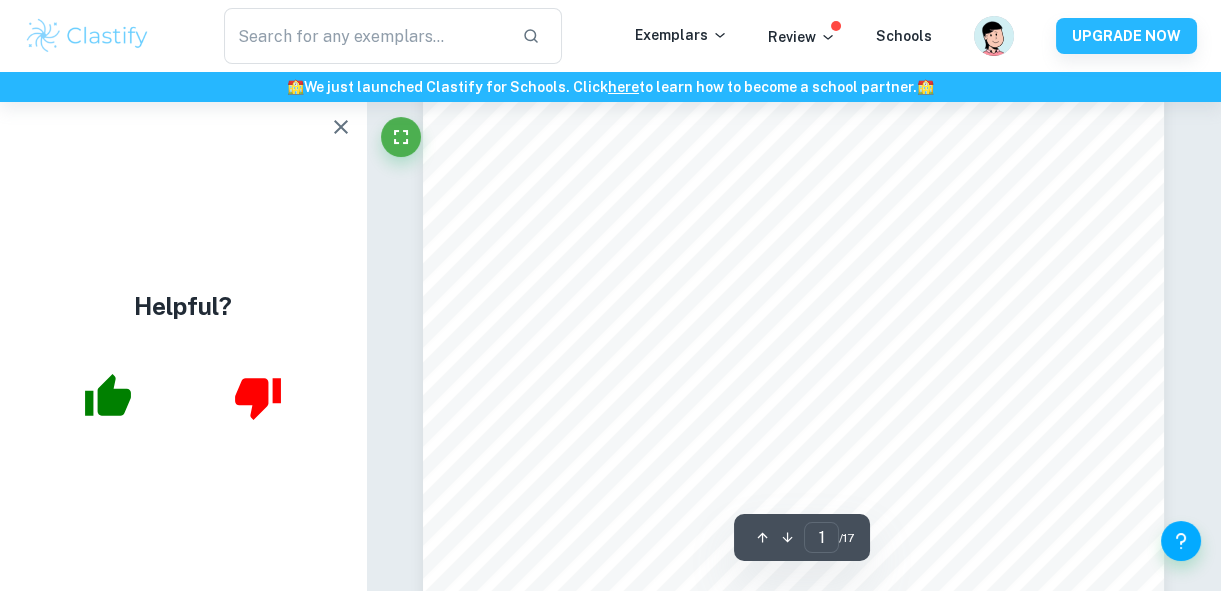 click 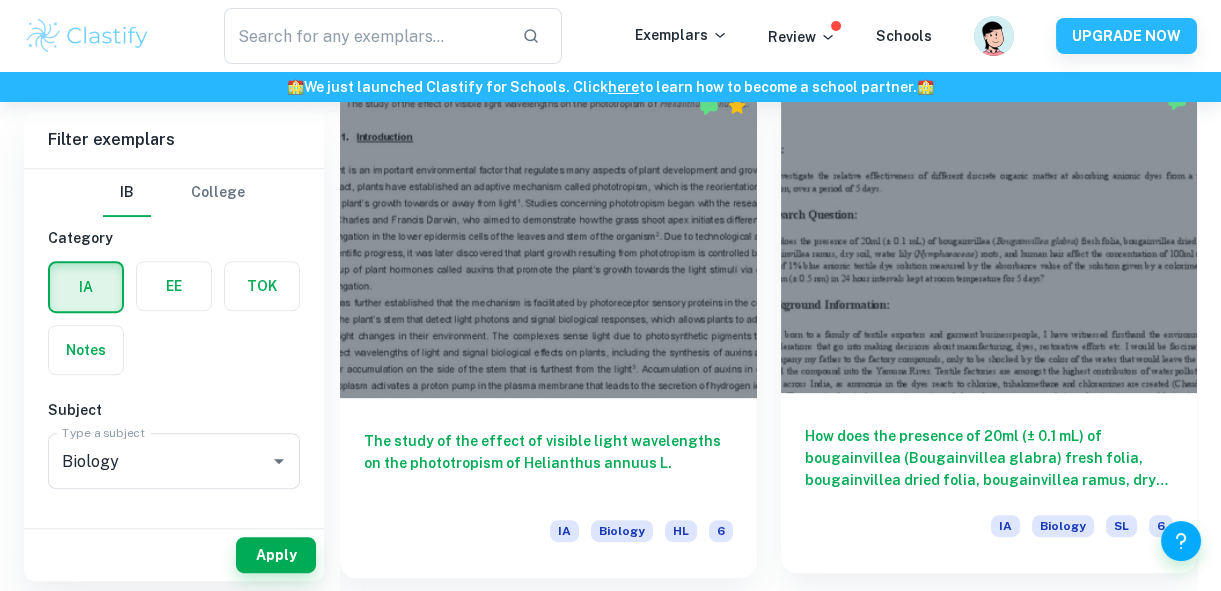 scroll, scrollTop: 1655, scrollLeft: 0, axis: vertical 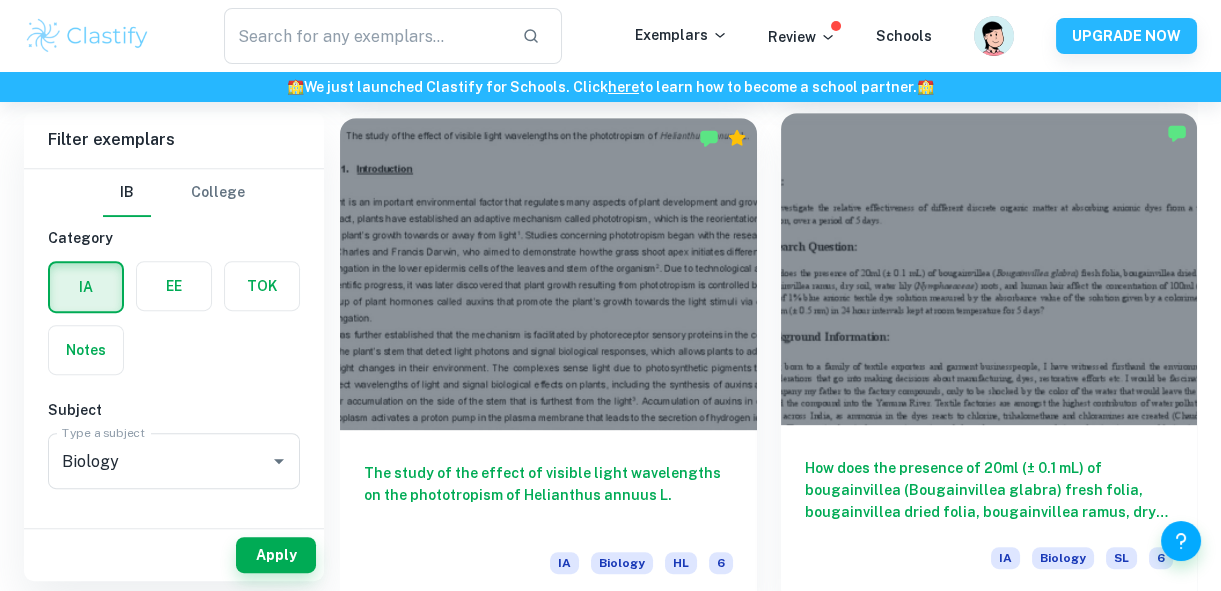 click at bounding box center [989, 269] 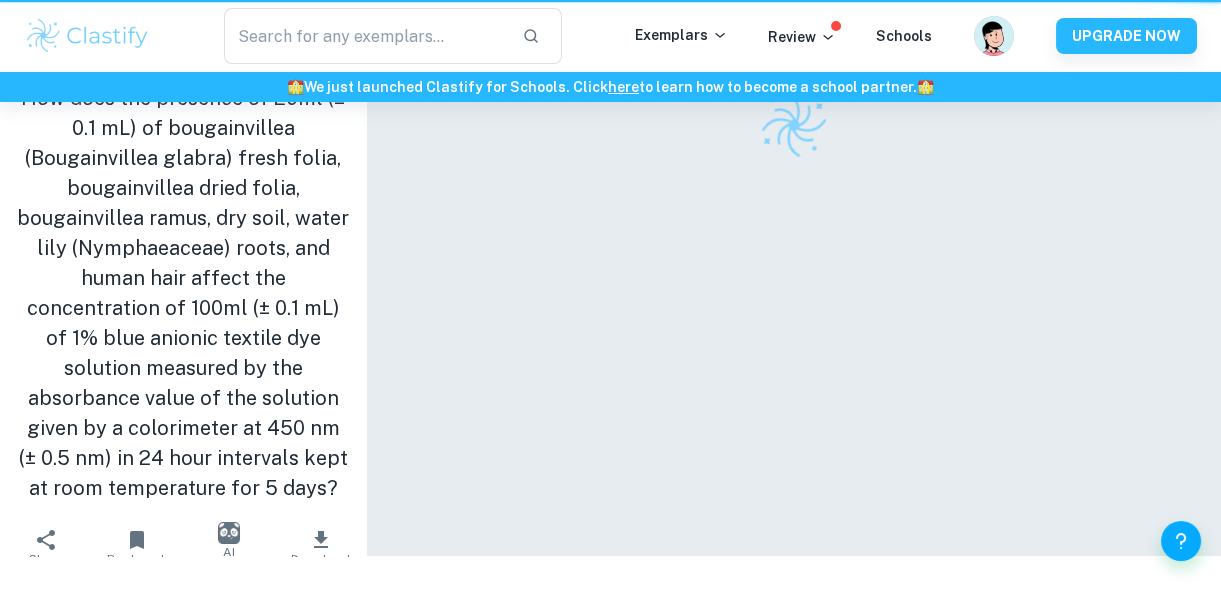 scroll, scrollTop: 0, scrollLeft: 0, axis: both 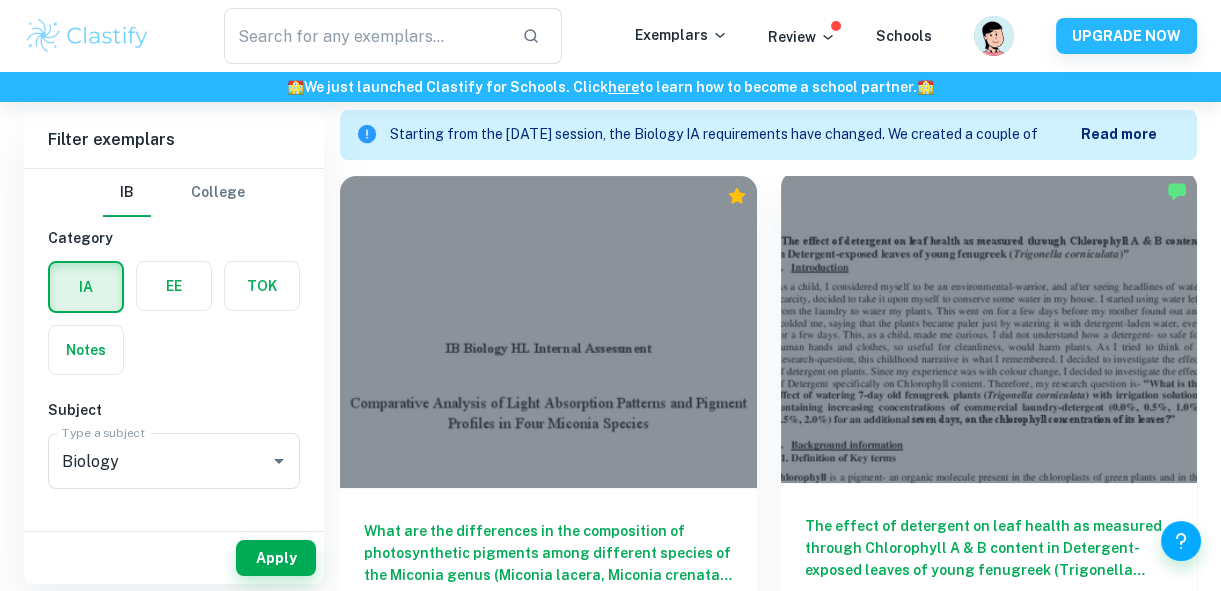 click at bounding box center (989, 327) 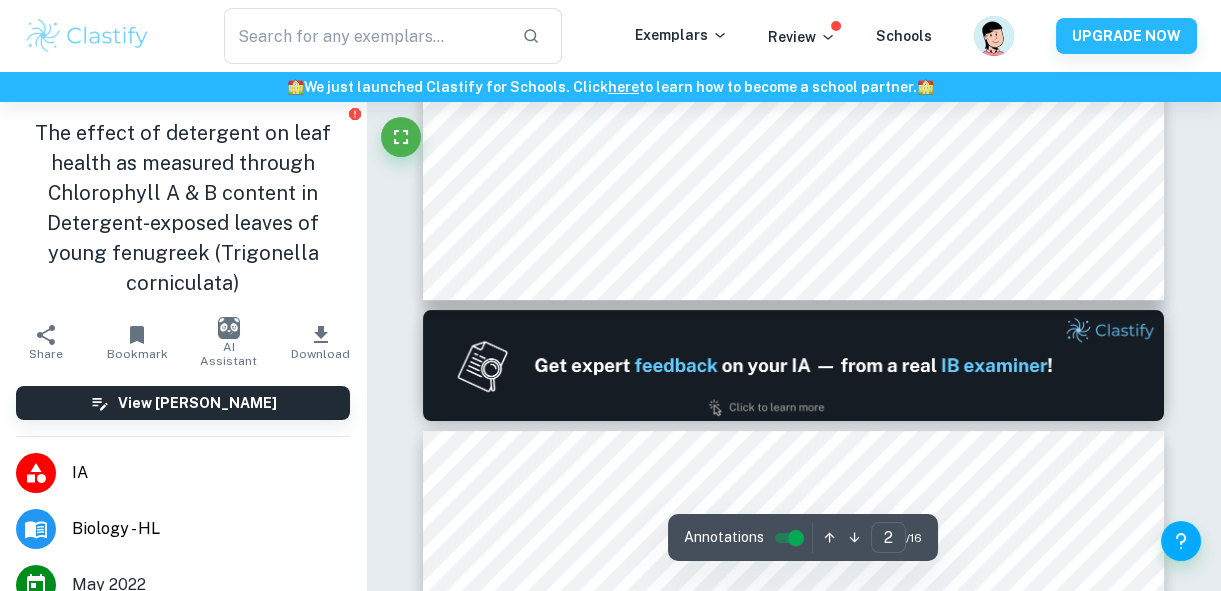 scroll, scrollTop: 1090, scrollLeft: 0, axis: vertical 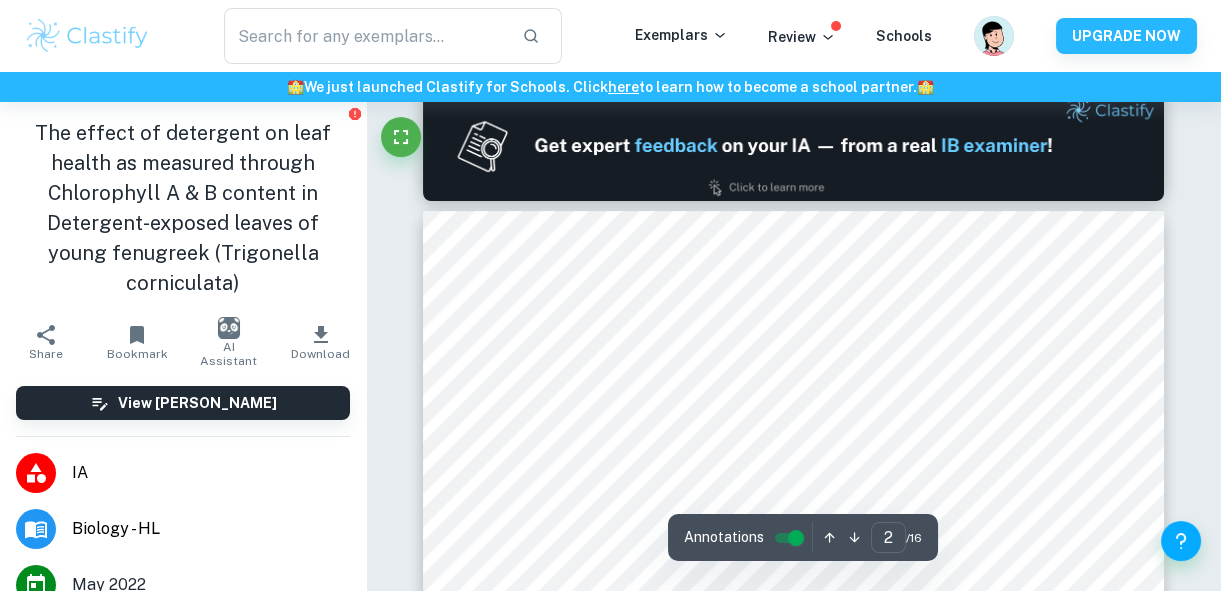 type on "1" 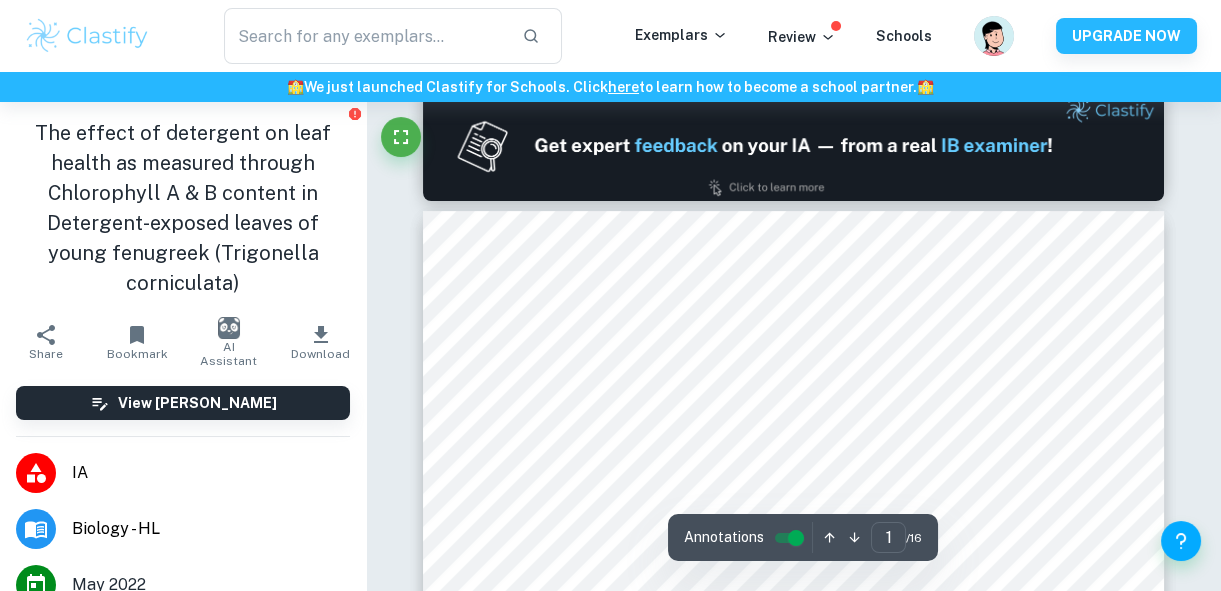 scroll, scrollTop: 636, scrollLeft: 0, axis: vertical 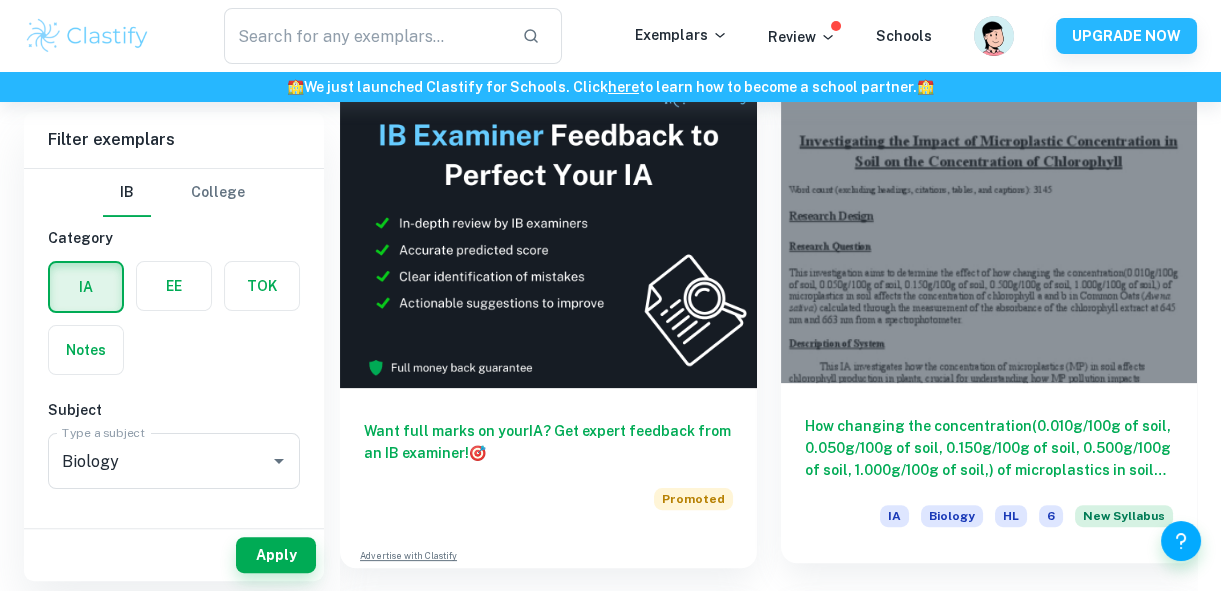 click at bounding box center (989, 226) 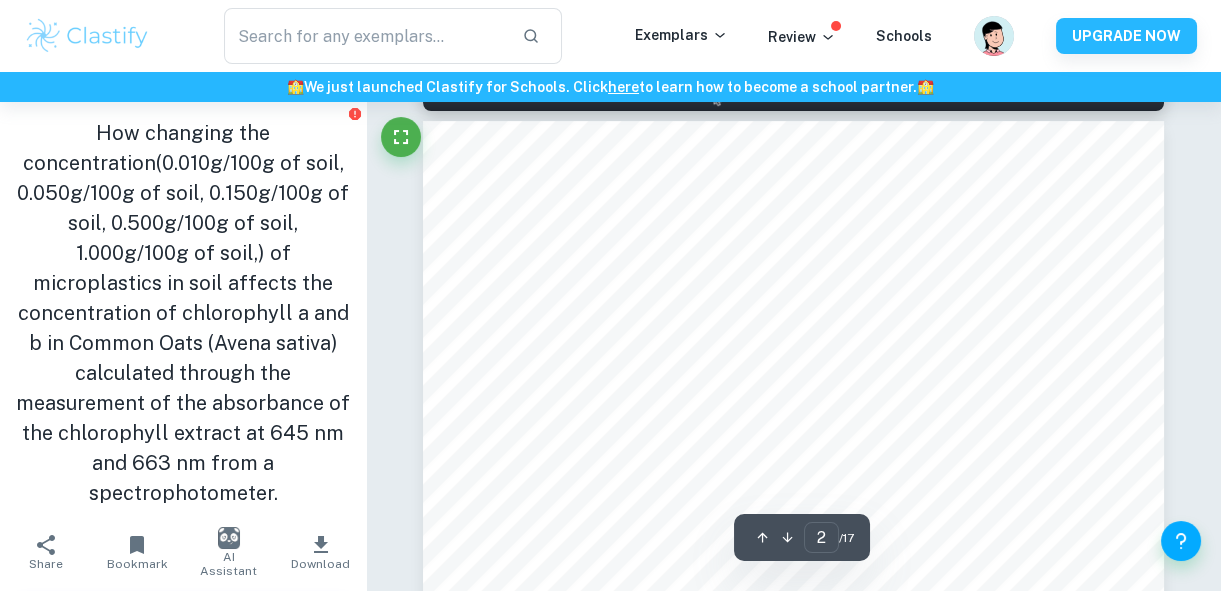 scroll, scrollTop: 545, scrollLeft: 0, axis: vertical 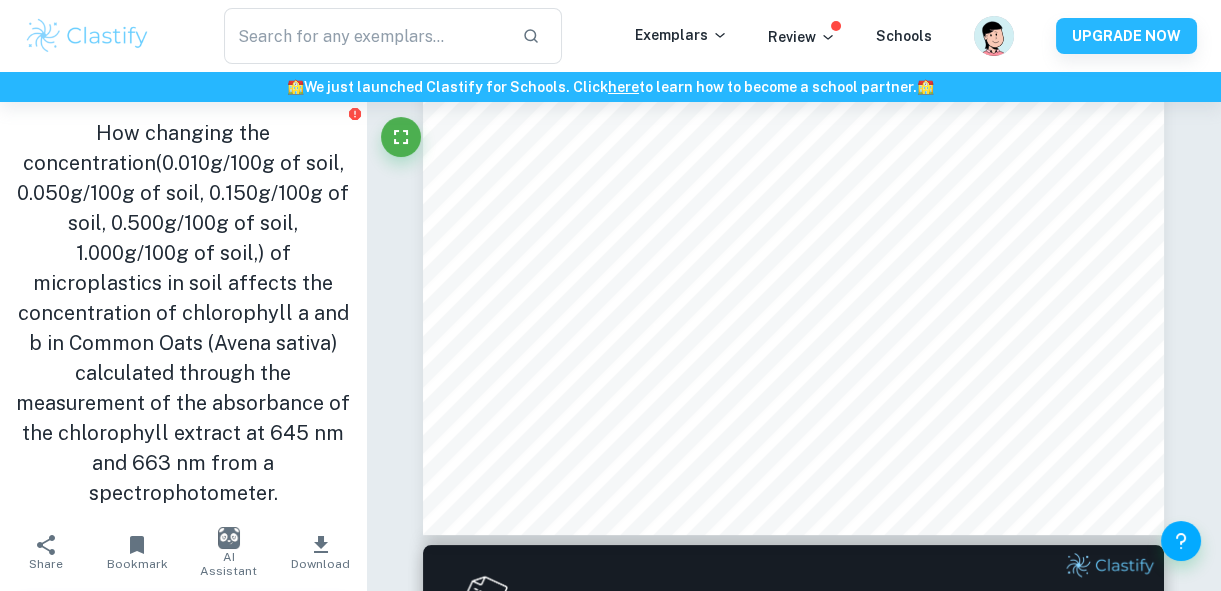 click at bounding box center (229, 538) 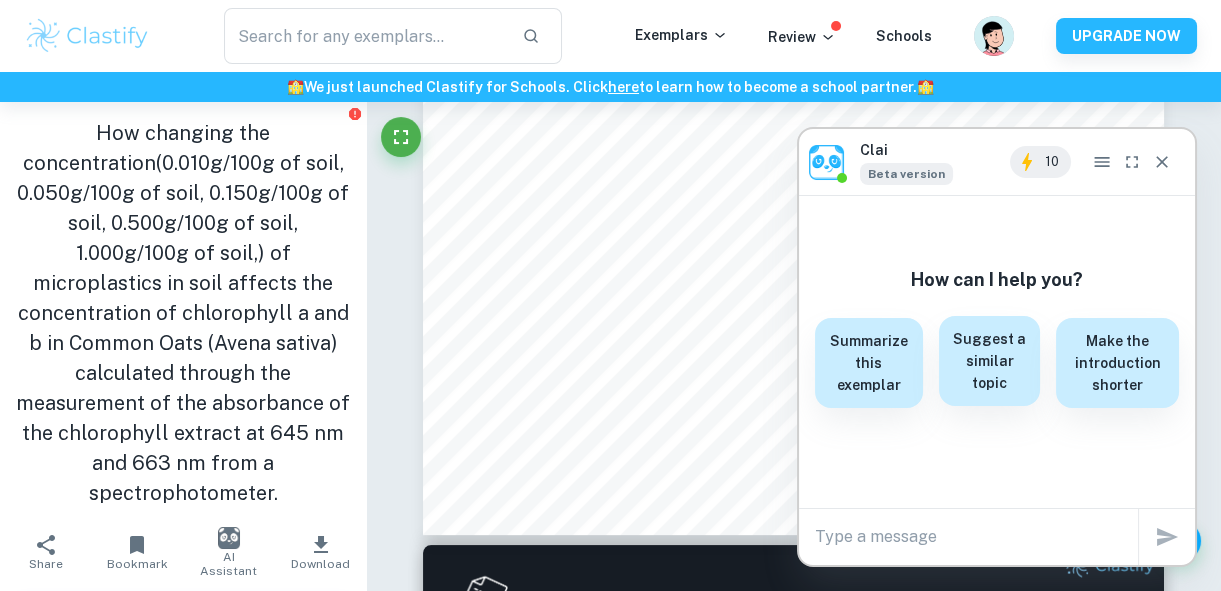 click on "Suggest a similar topic" at bounding box center [990, 361] 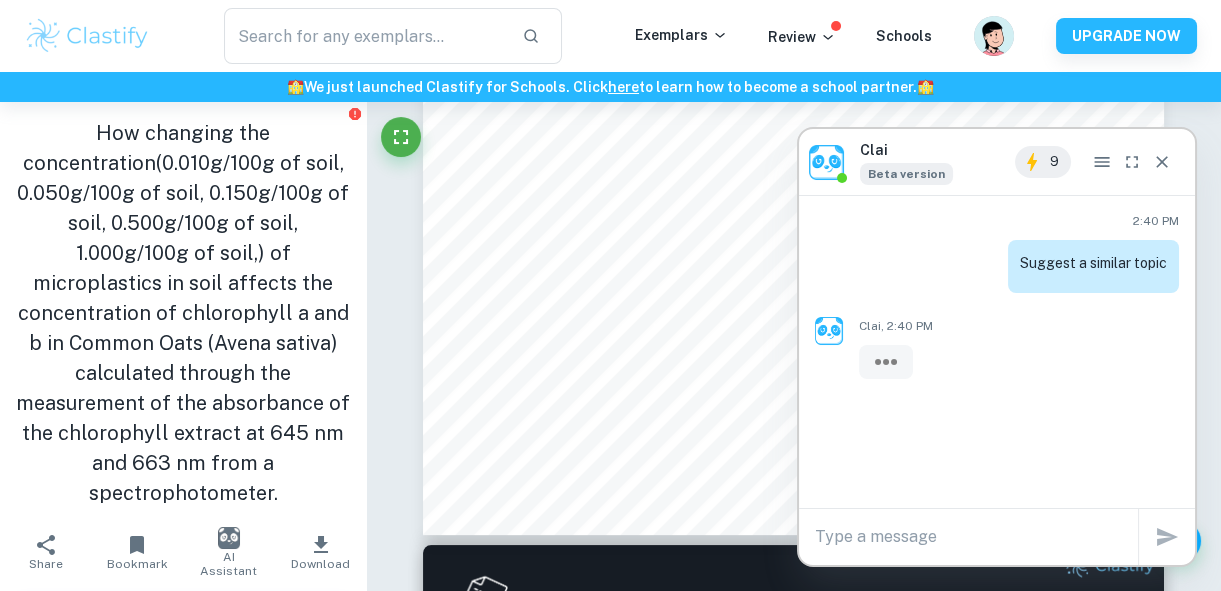 scroll, scrollTop: 0, scrollLeft: 0, axis: both 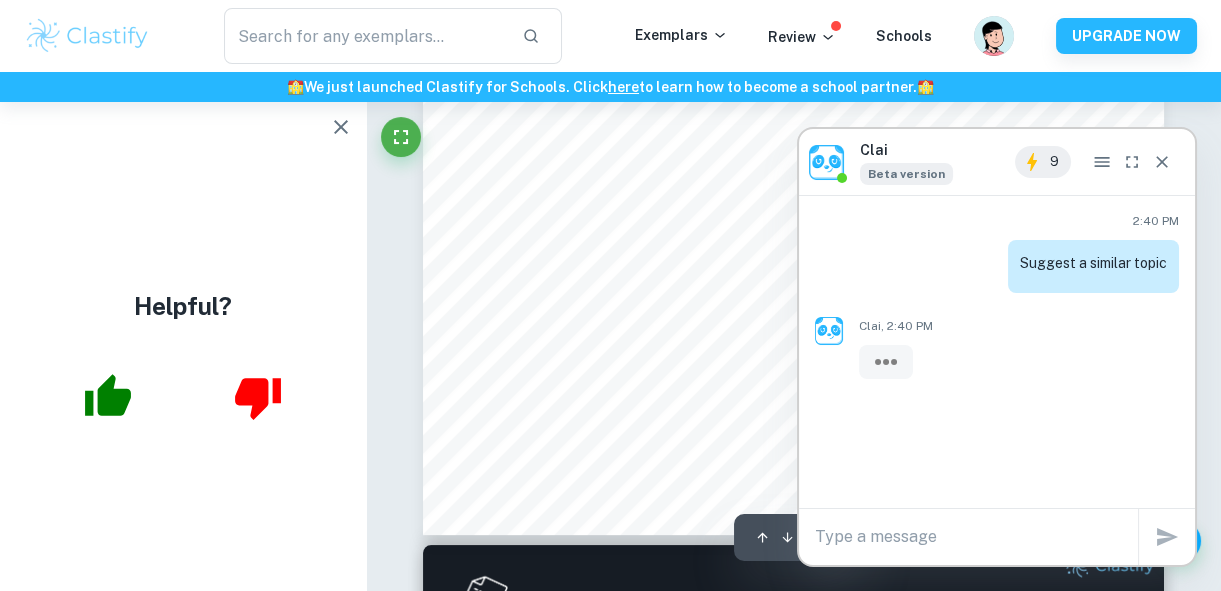 click 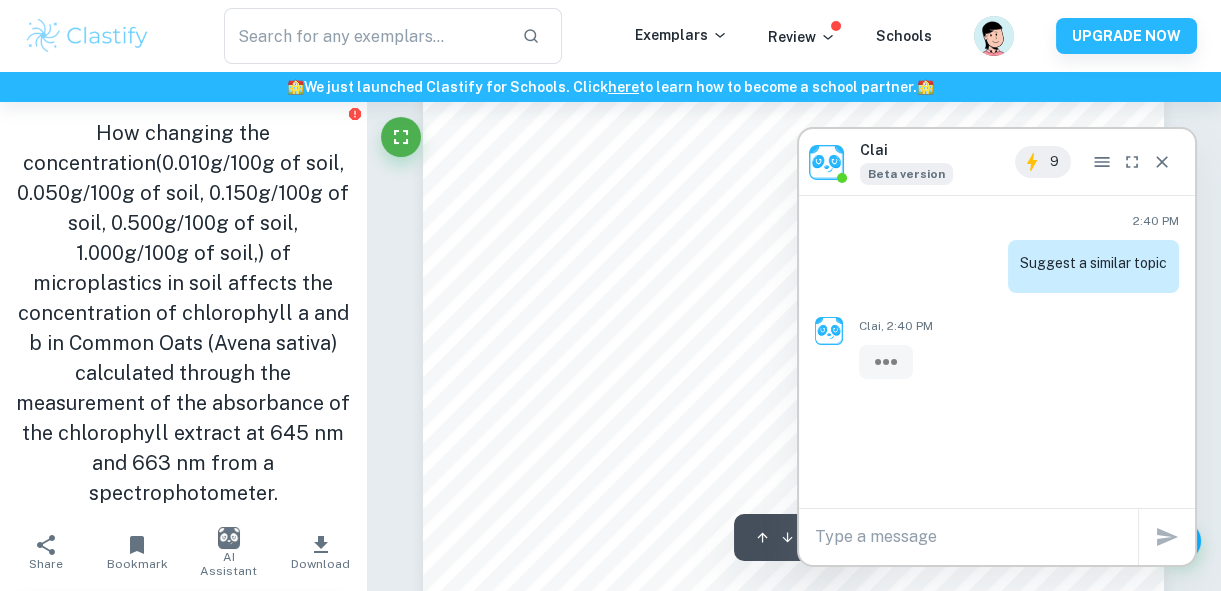 scroll, scrollTop: 272, scrollLeft: 0, axis: vertical 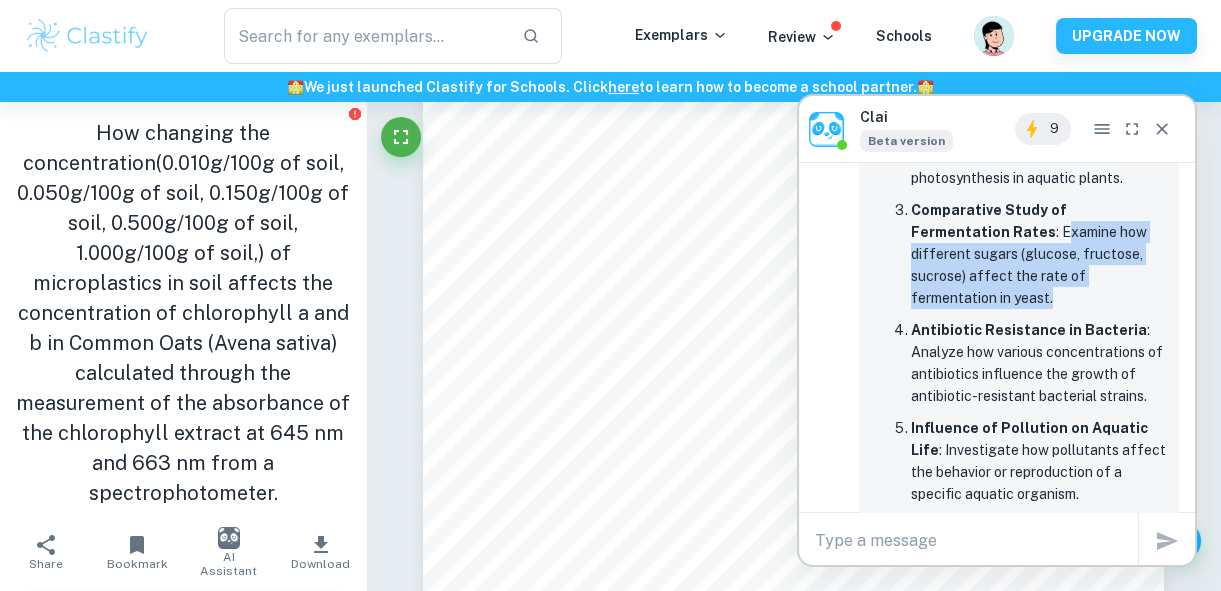 drag, startPoint x: 961, startPoint y: 229, endPoint x: 1144, endPoint y: 291, distance: 193.2175 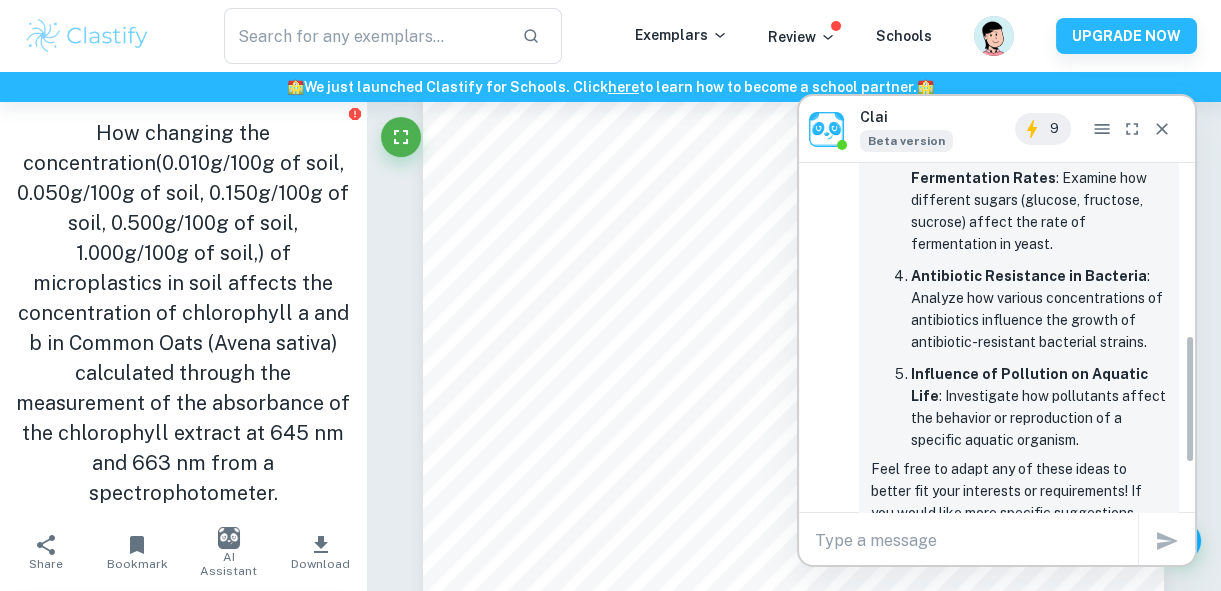 scroll, scrollTop: 599, scrollLeft: 0, axis: vertical 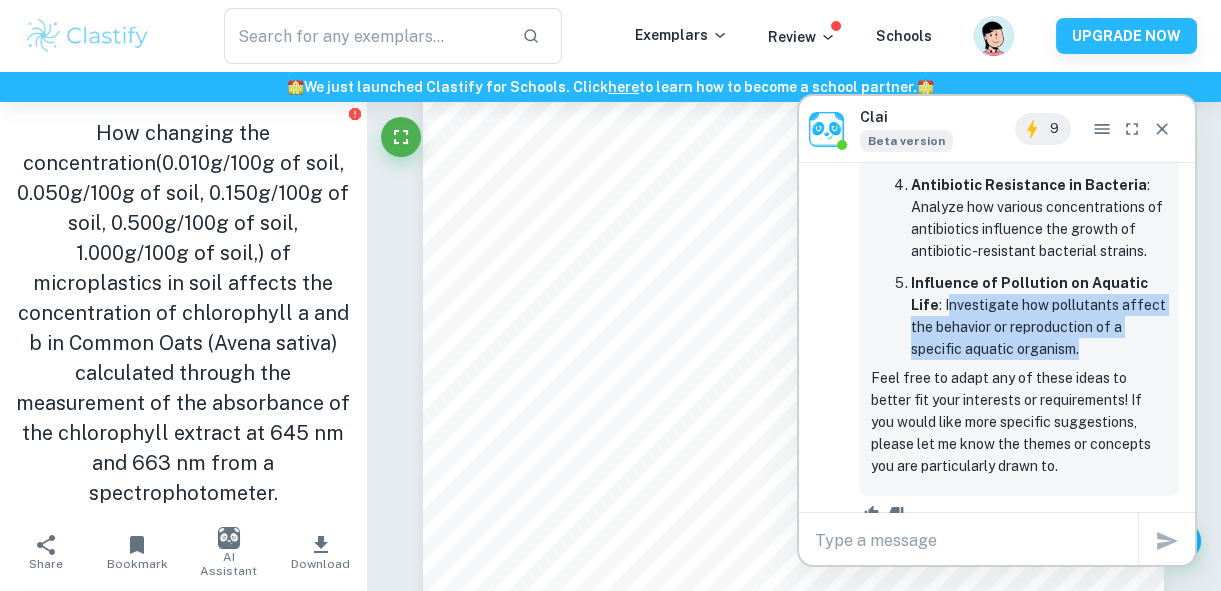 drag, startPoint x: 915, startPoint y: 276, endPoint x: 1096, endPoint y: 319, distance: 186.03763 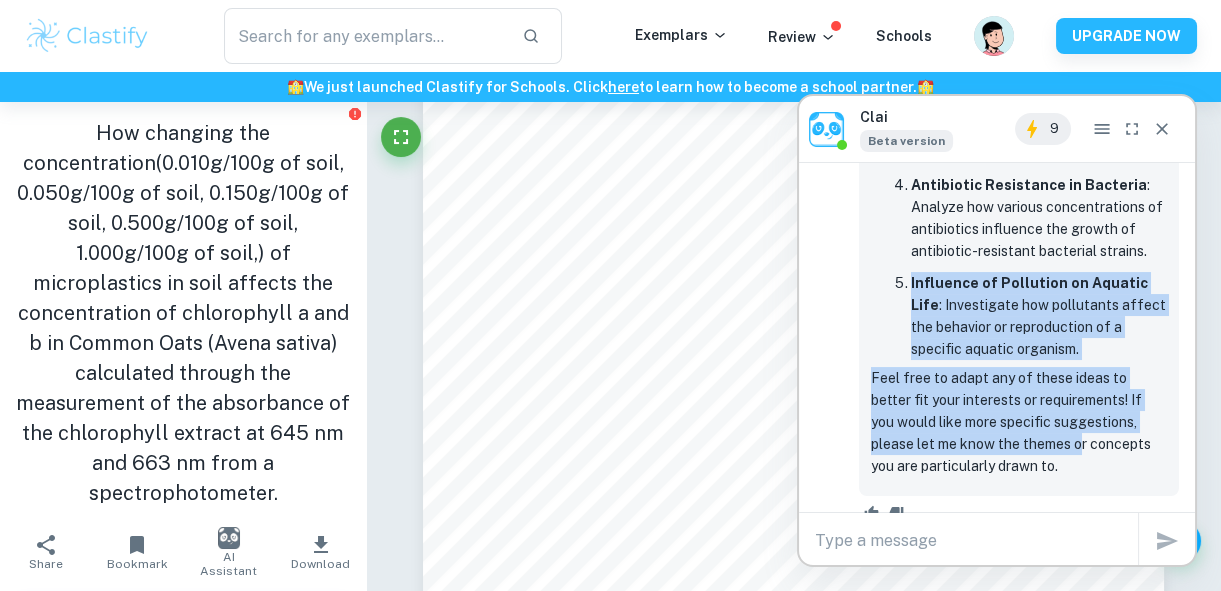 drag, startPoint x: 901, startPoint y: 261, endPoint x: 1034, endPoint y: 425, distance: 211.15161 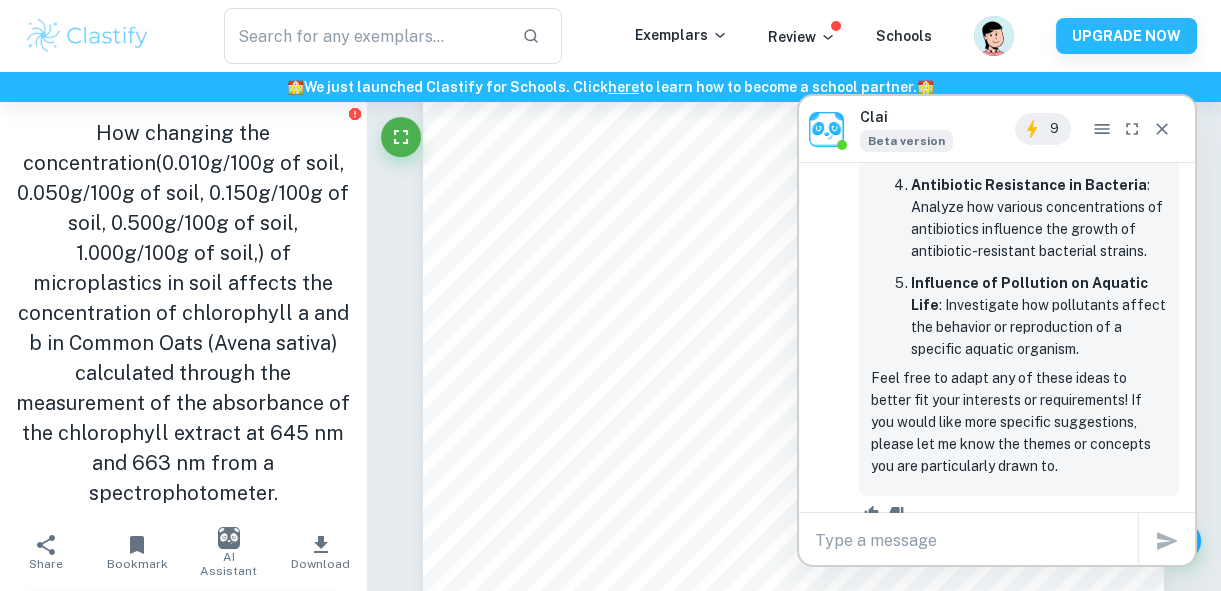 drag, startPoint x: 1024, startPoint y: 448, endPoint x: 1016, endPoint y: 456, distance: 11.313708 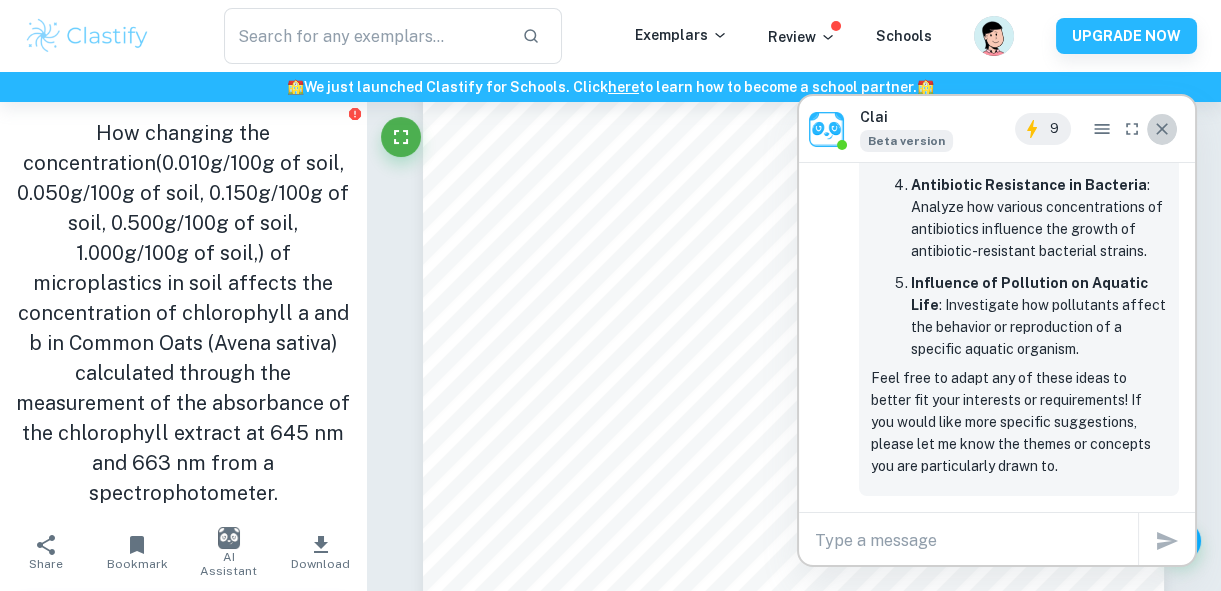 click 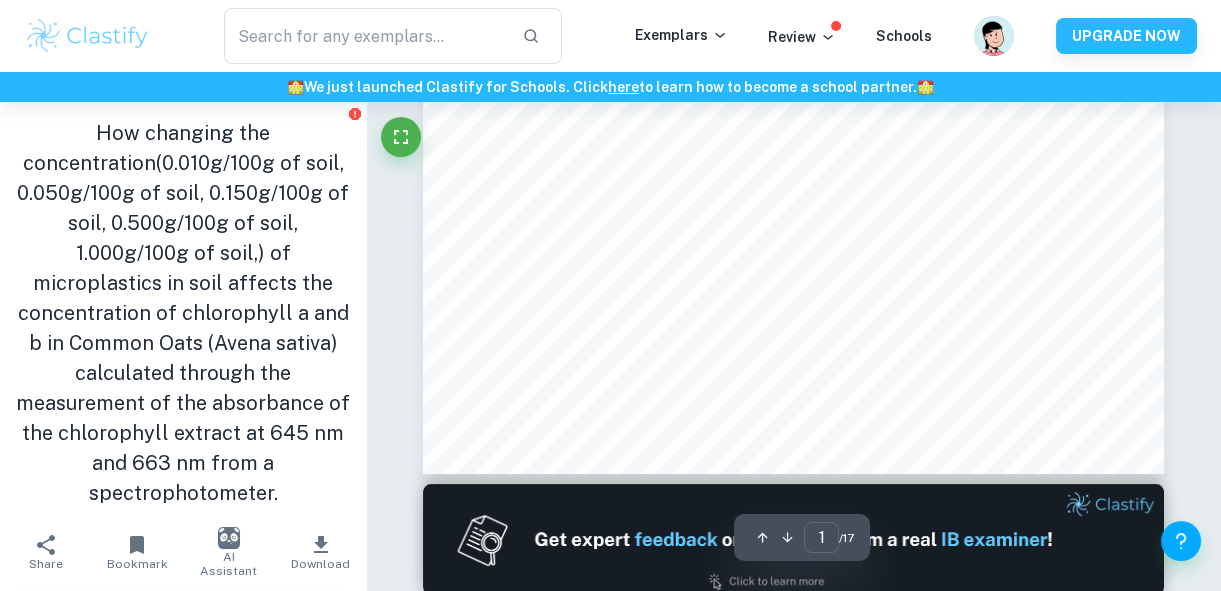 scroll, scrollTop: 636, scrollLeft: 0, axis: vertical 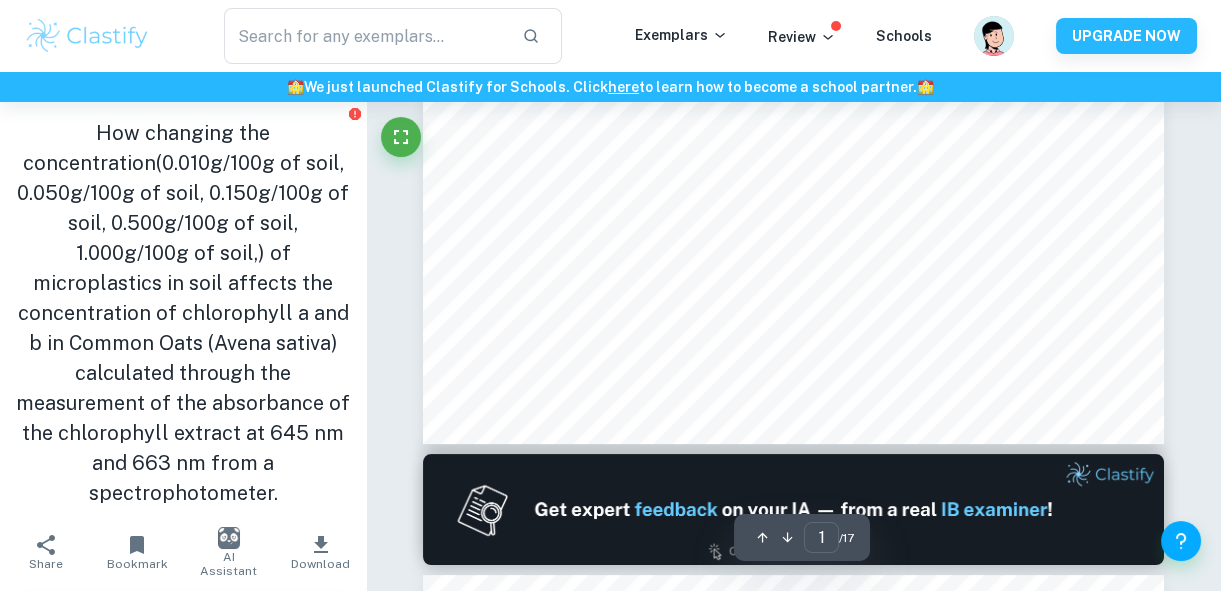 click on "AI Assistant" at bounding box center [229, 564] 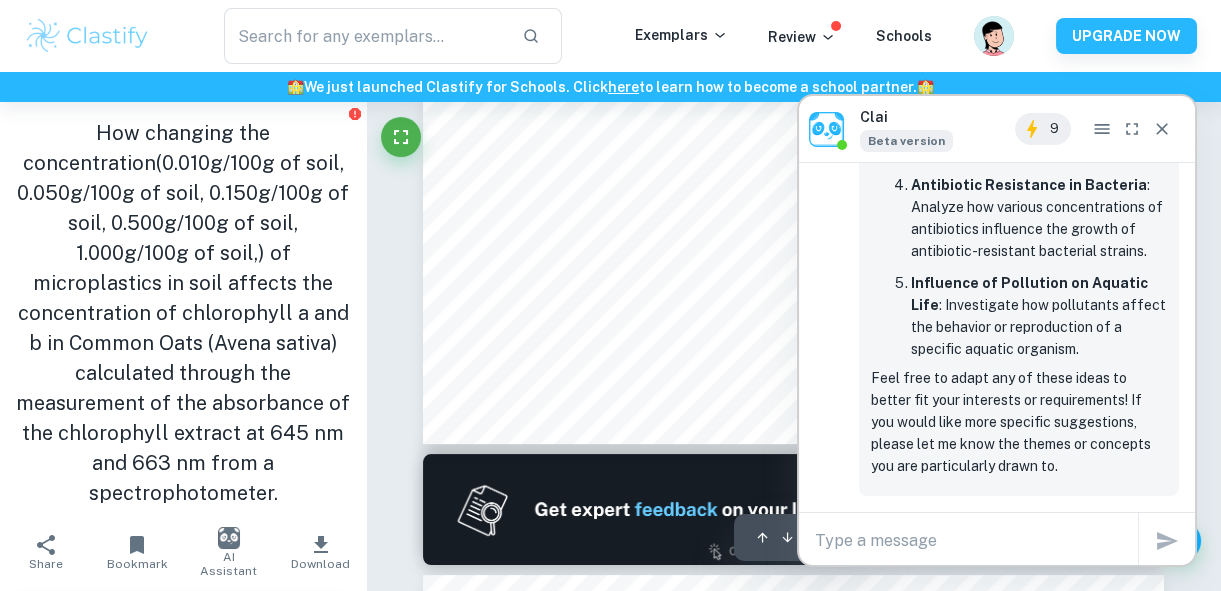 click on "9" at bounding box center (1096, 129) 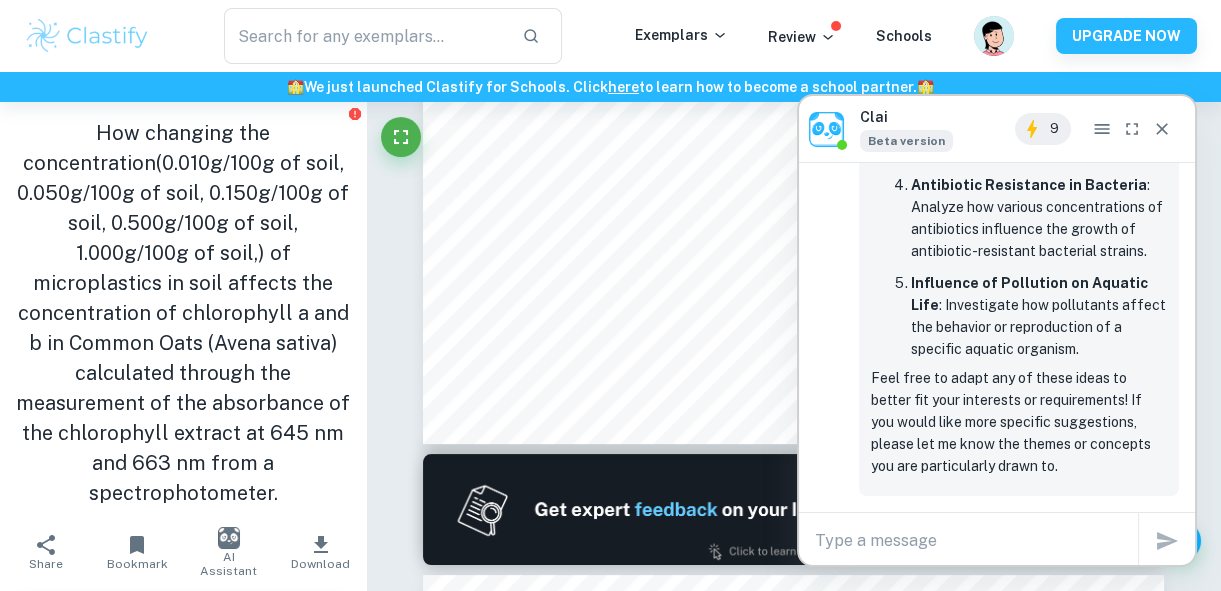 click on "Clai Beta version 9" at bounding box center [997, 129] 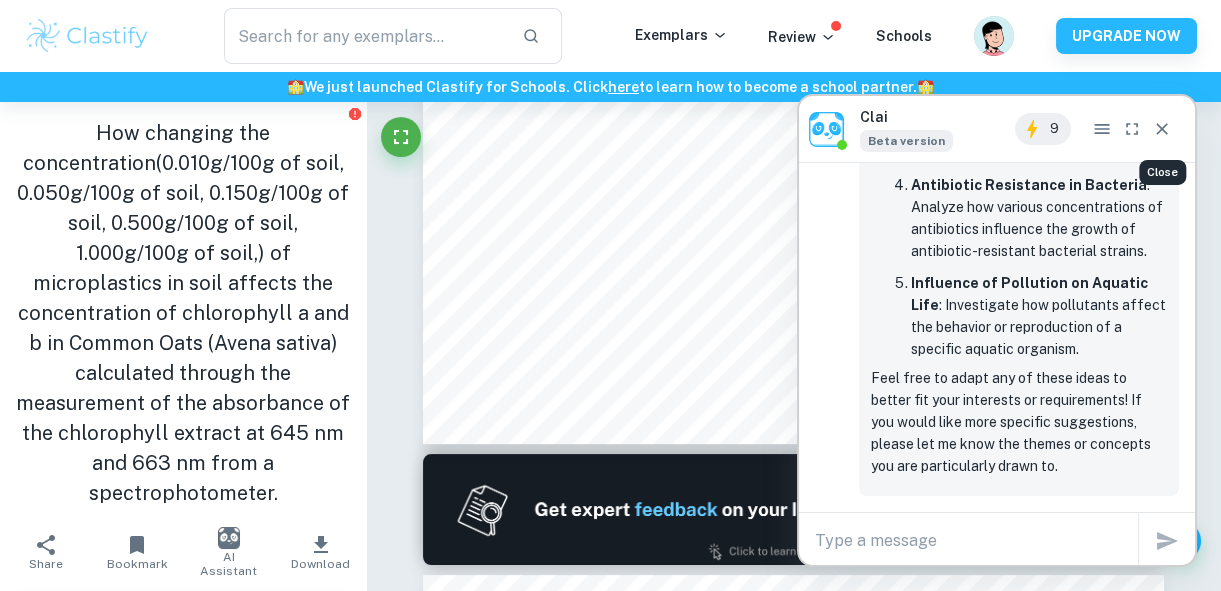 click on "We value your privacy We use cookies to enhance your browsing experience, serve personalised ads or content, and analyse our traffic. By clicking "Accept All", you consent to our use of cookies.   Cookie Policy Customise   Reject All   Accept All   Customise Consent Preferences   We use cookies to help you navigate efficiently and perform certain functions. You will find detailed information about all cookies under each consent category below. The cookies that are categorised as "Necessary" are stored on your browser as they are essential for enabling the basic functionalities of the site. ...  Show more For more information on how Google's third-party cookies operate and handle your data, see:   Google Privacy Policy Necessary Always Active Necessary cookies are required to enable the basic features of this site, such as providing secure log-in or adjusting your consent preferences. These cookies do not store any personally identifiable data. Functional Analytics Performance Advertisement Uncategorised" at bounding box center (610, -239) 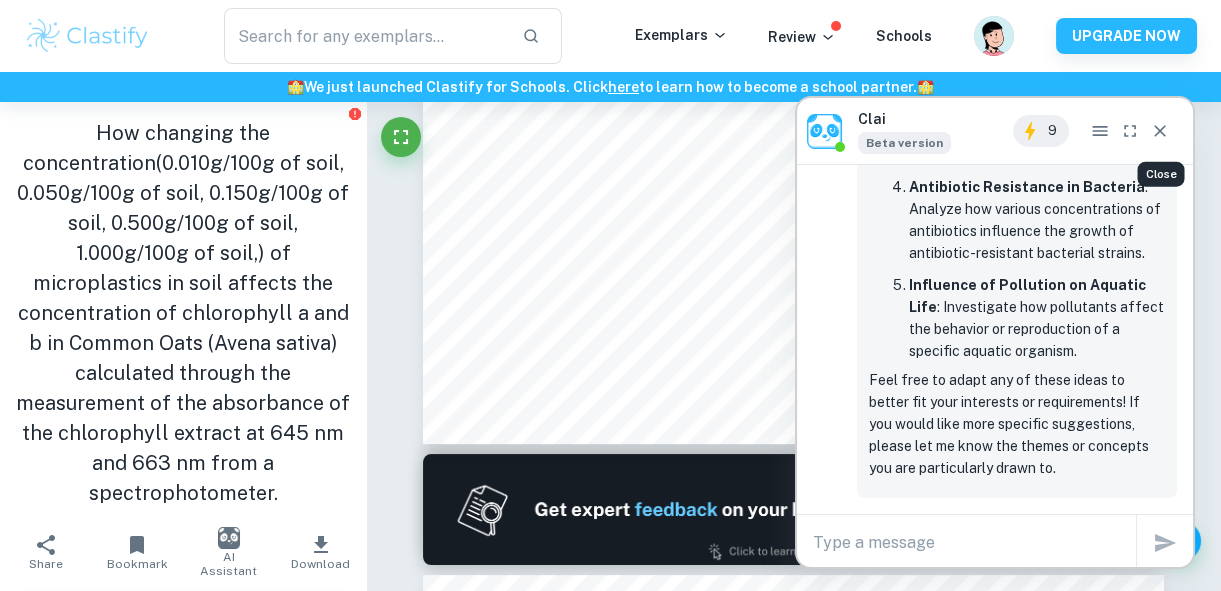 click 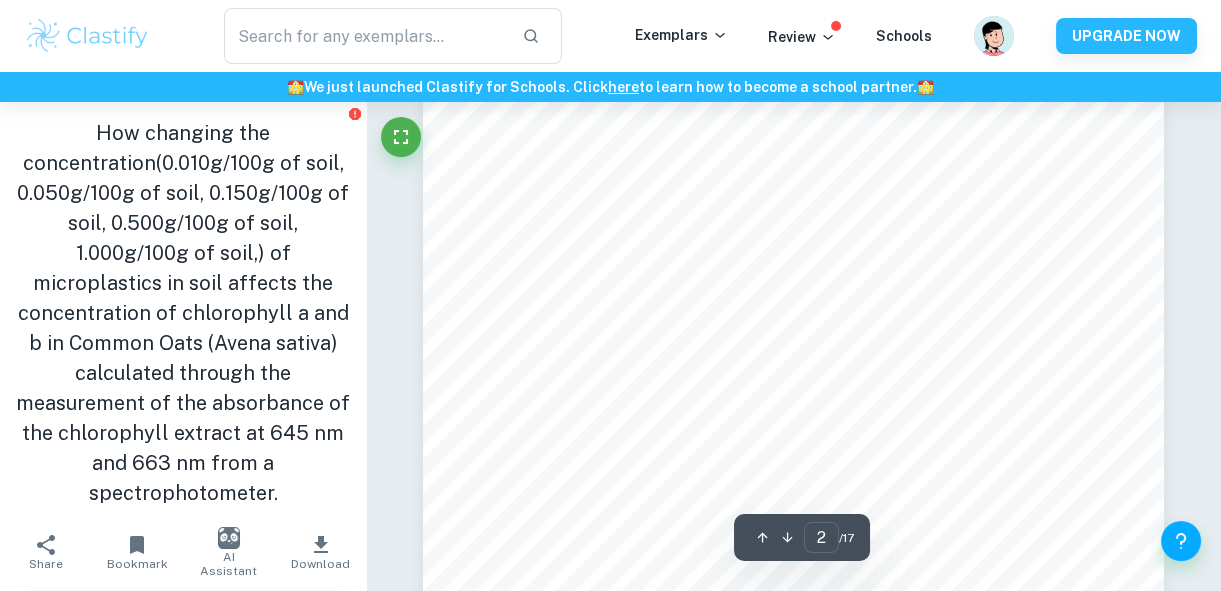 scroll, scrollTop: 1272, scrollLeft: 0, axis: vertical 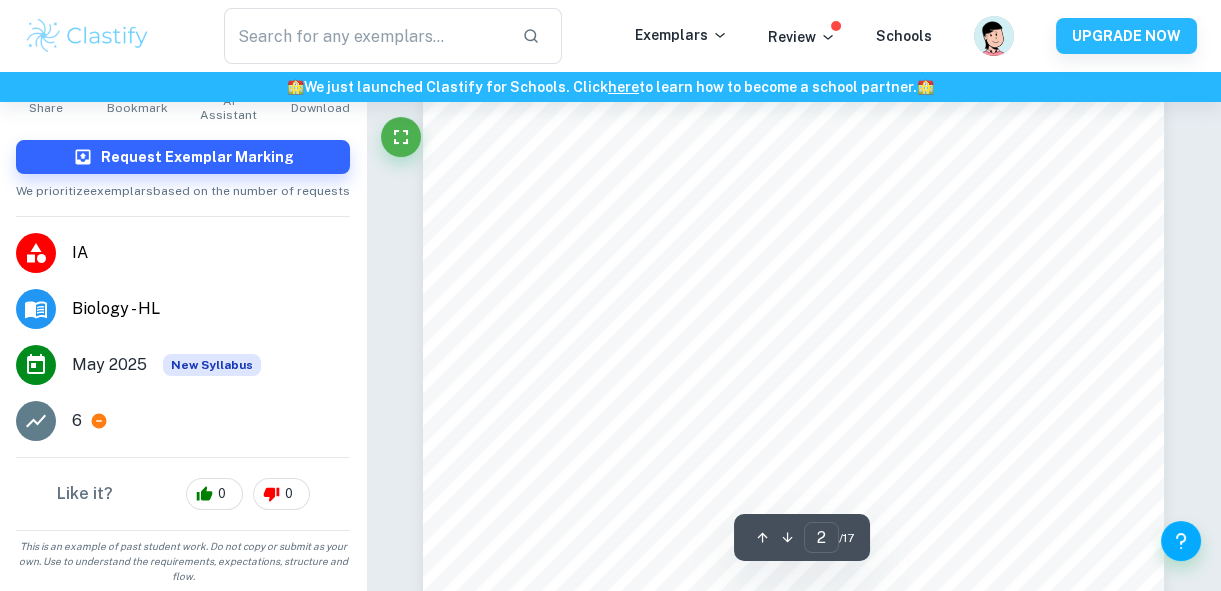 type on "1" 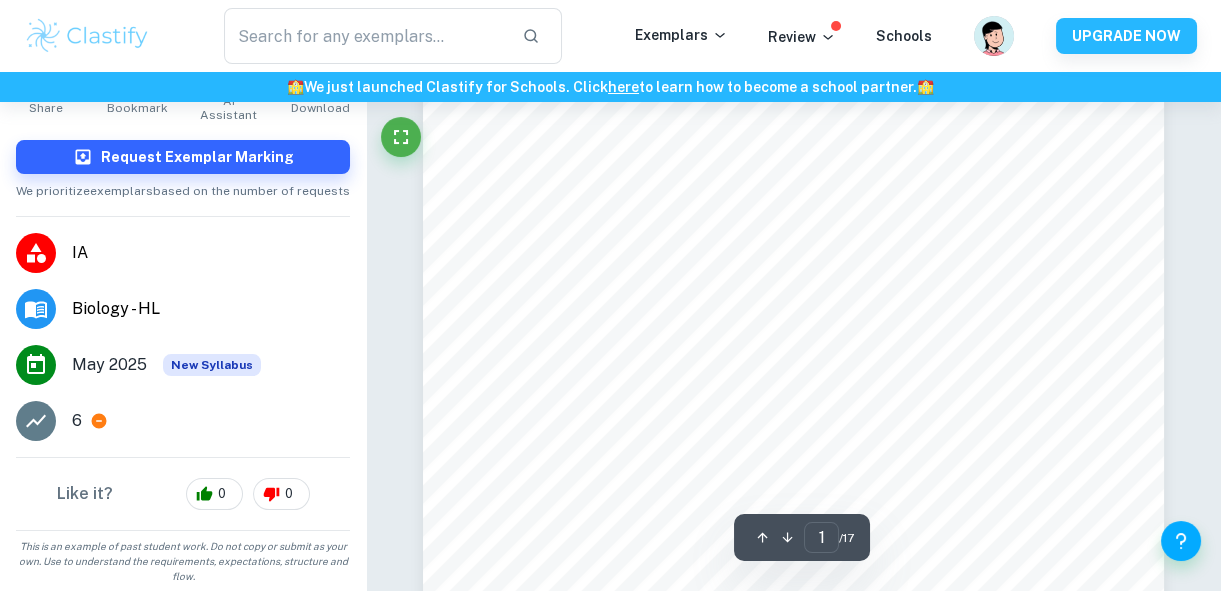 scroll, scrollTop: 90, scrollLeft: 0, axis: vertical 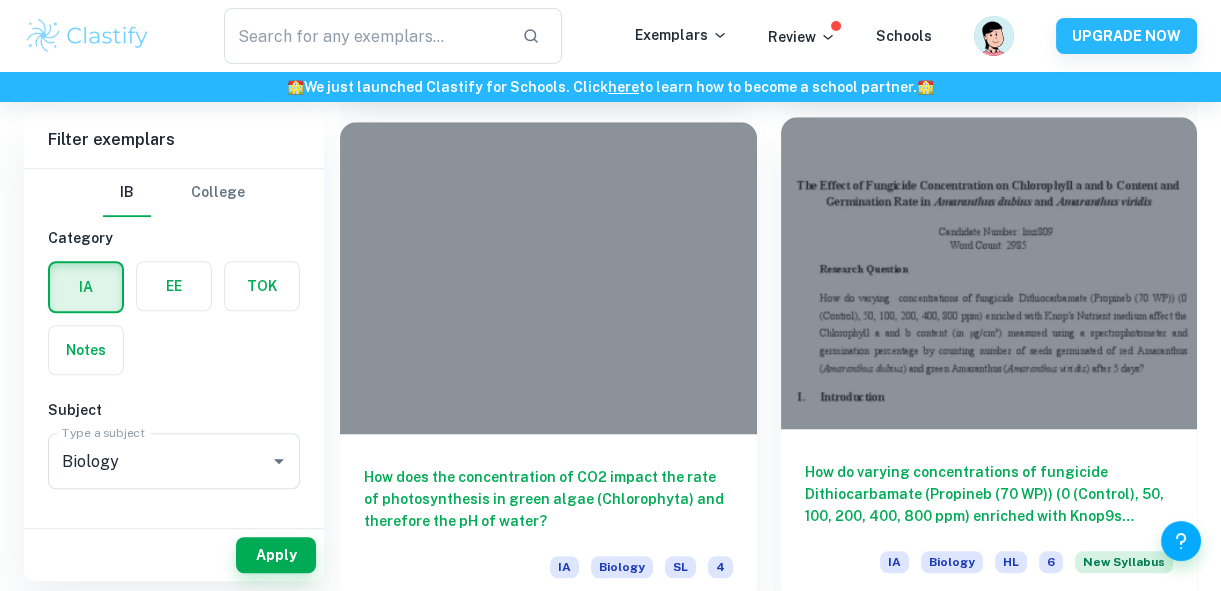 click at bounding box center (989, 273) 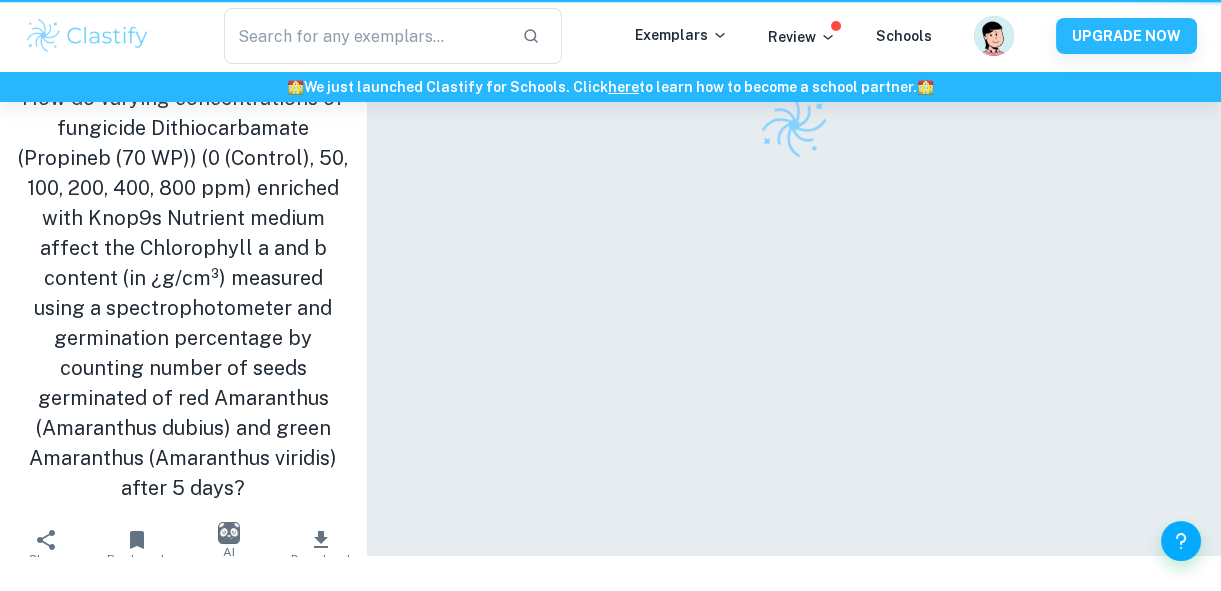 scroll, scrollTop: 0, scrollLeft: 0, axis: both 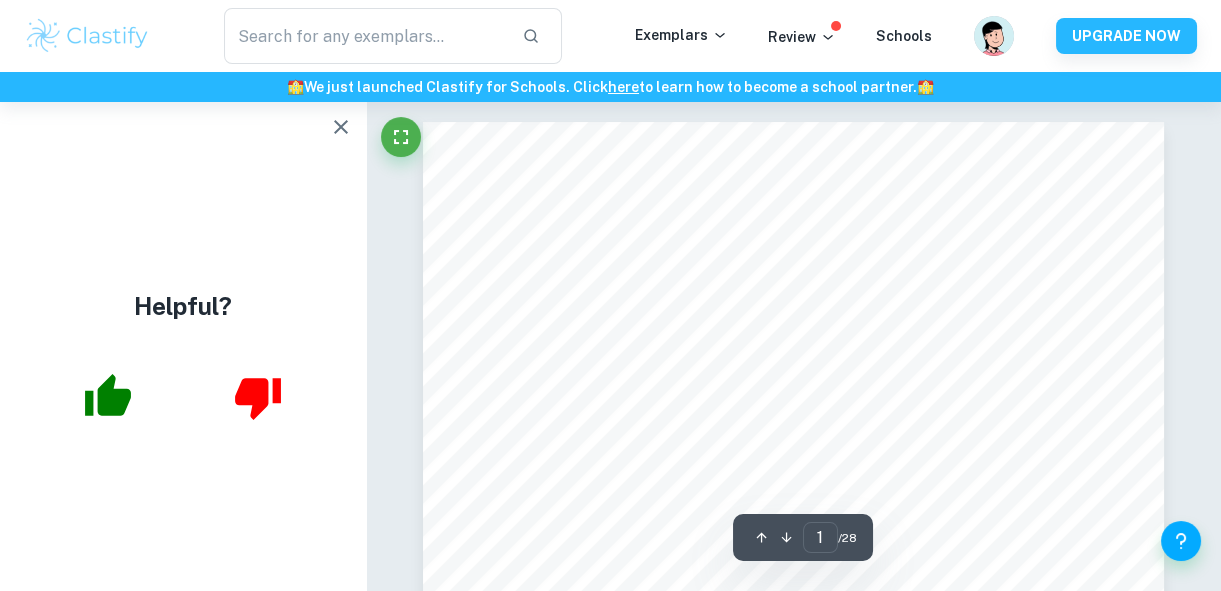 click 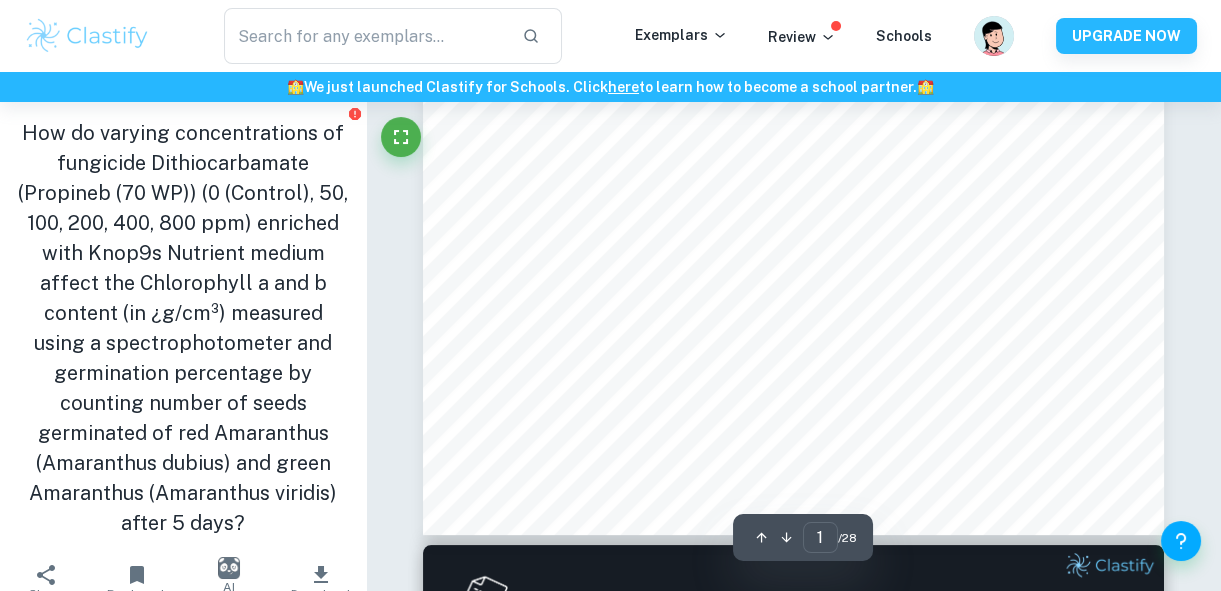 scroll, scrollTop: 181, scrollLeft: 0, axis: vertical 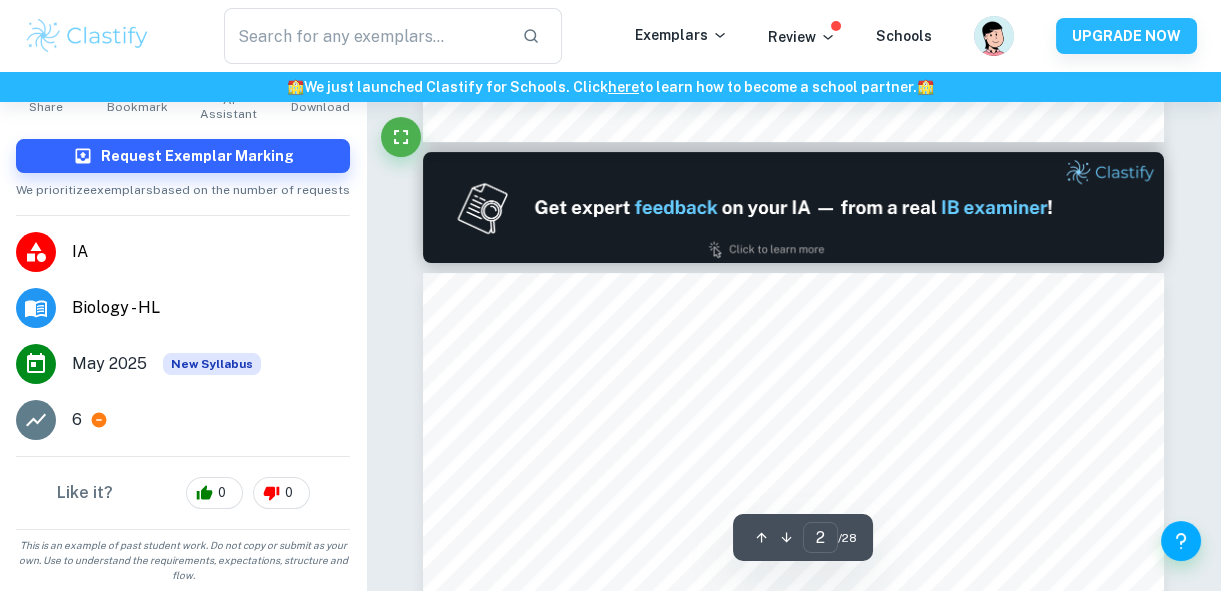 type on "1" 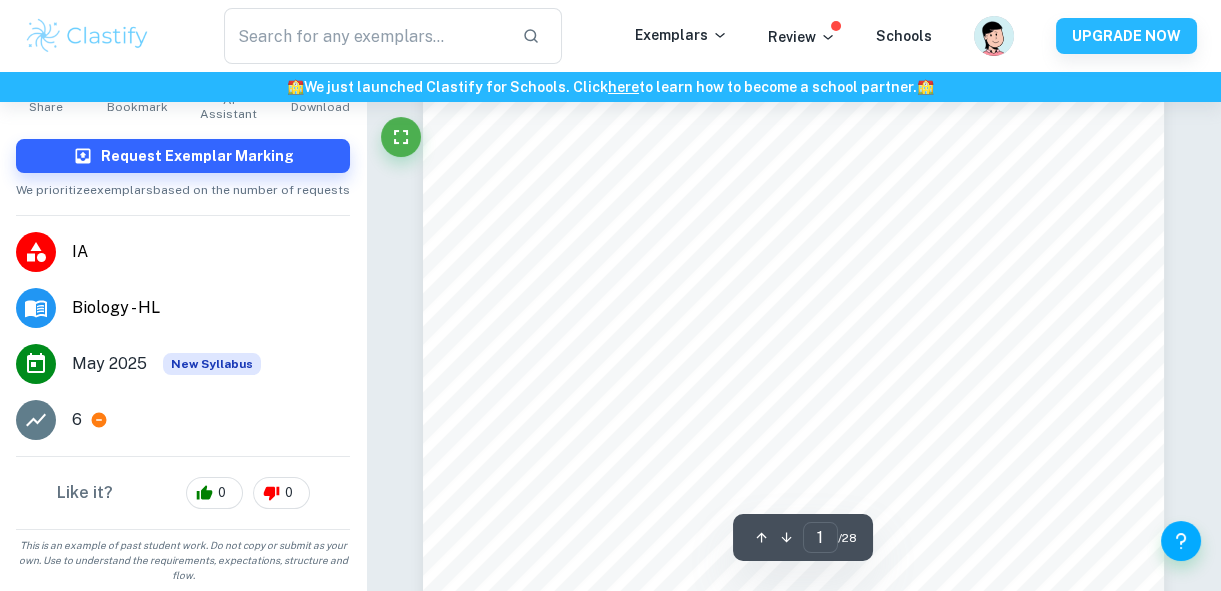 scroll, scrollTop: 90, scrollLeft: 0, axis: vertical 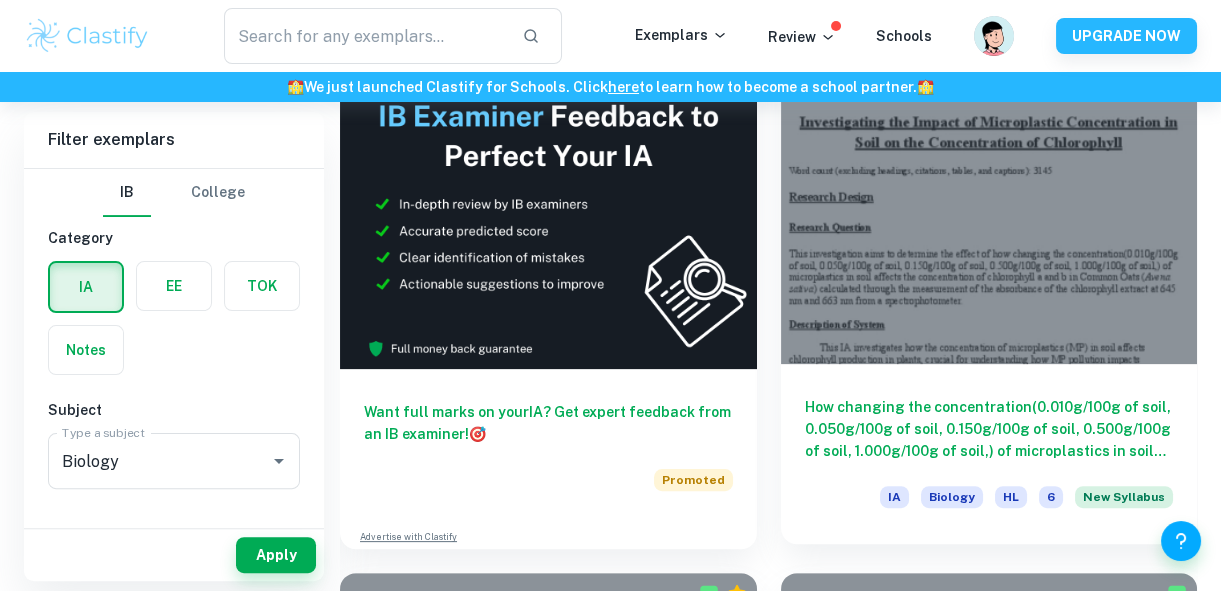click at bounding box center (989, 207) 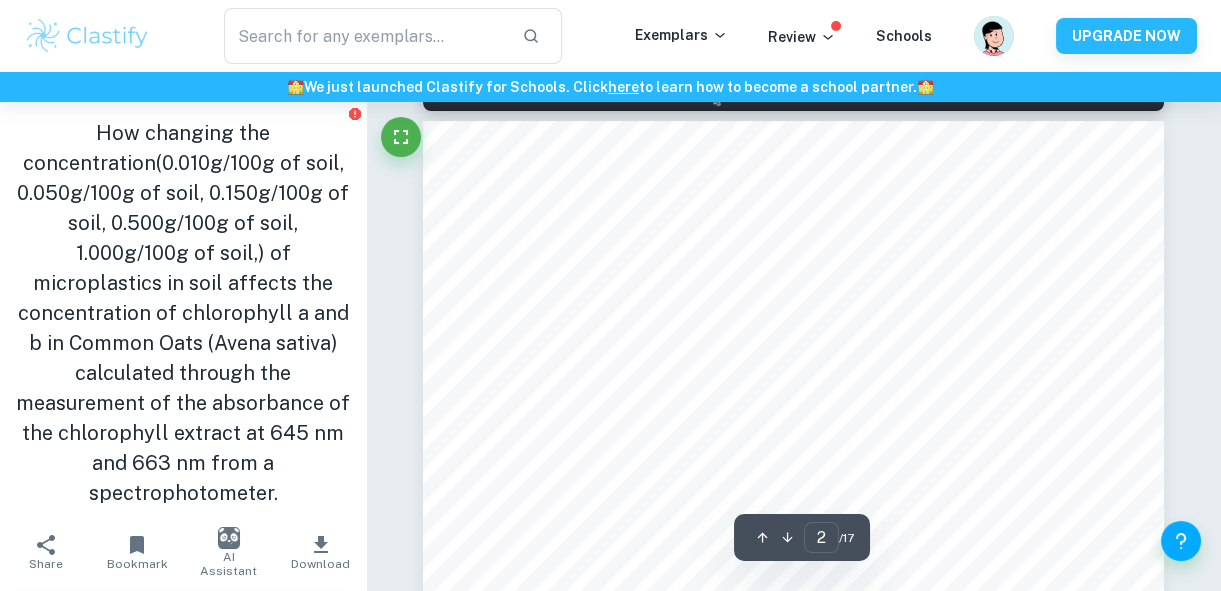 scroll, scrollTop: 1090, scrollLeft: 0, axis: vertical 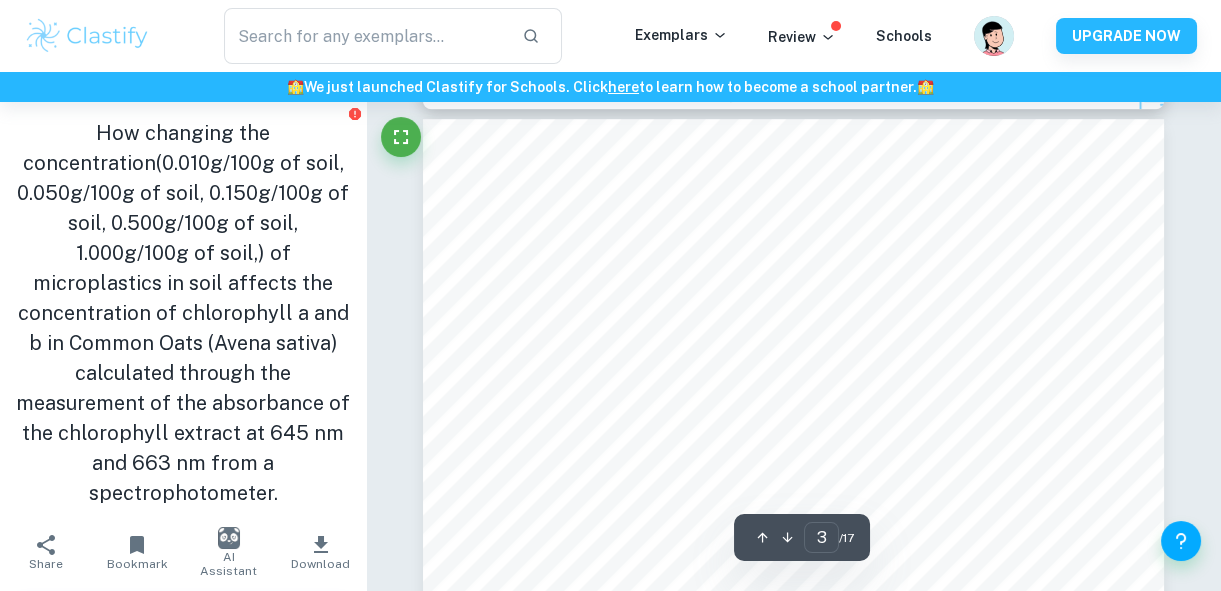 type on "2" 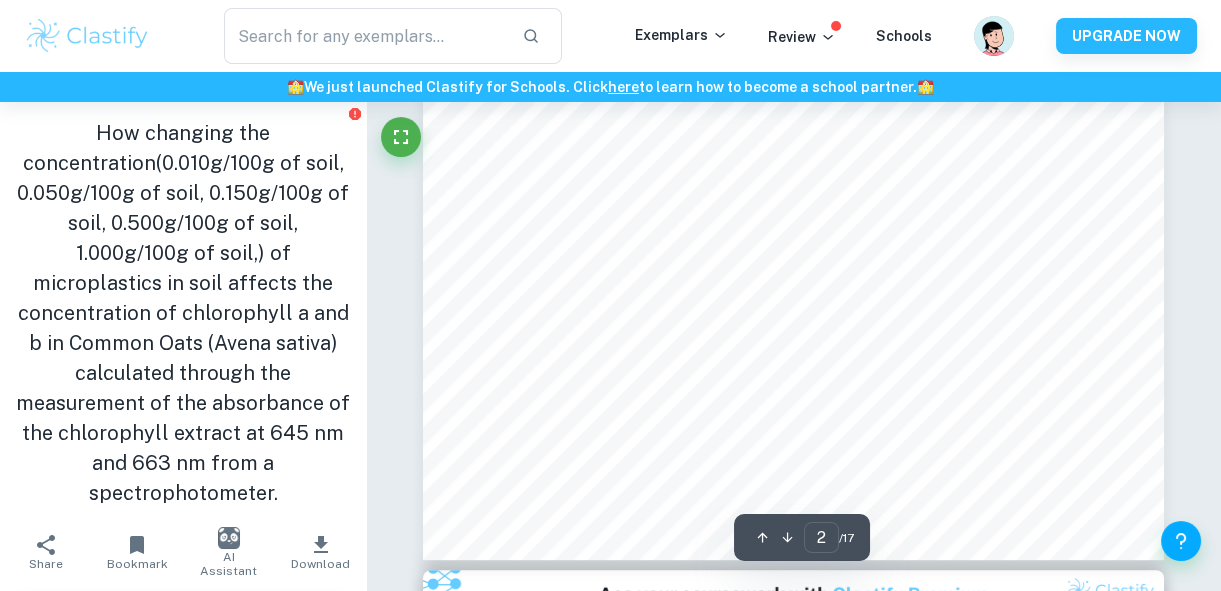scroll, scrollTop: 1636, scrollLeft: 0, axis: vertical 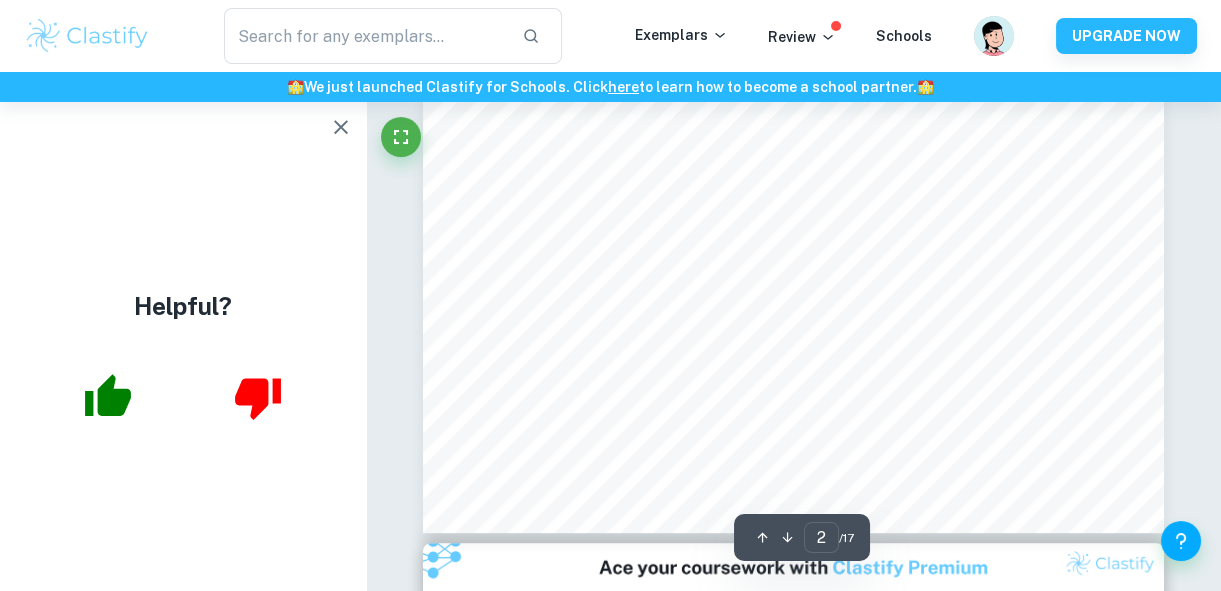 click 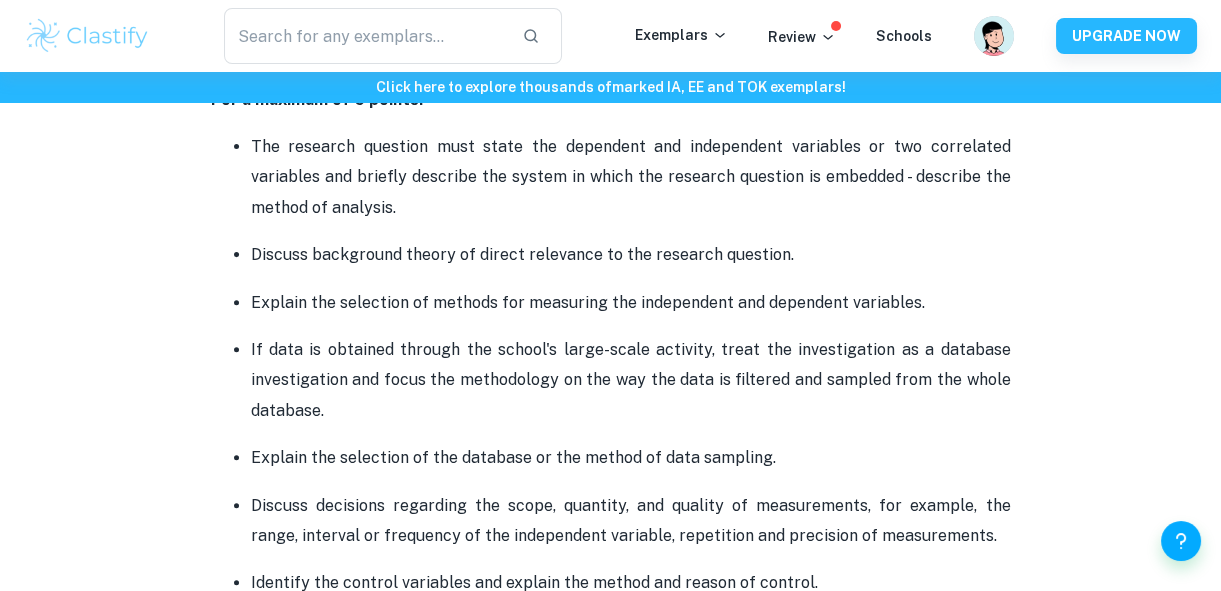 scroll, scrollTop: 1454, scrollLeft: 0, axis: vertical 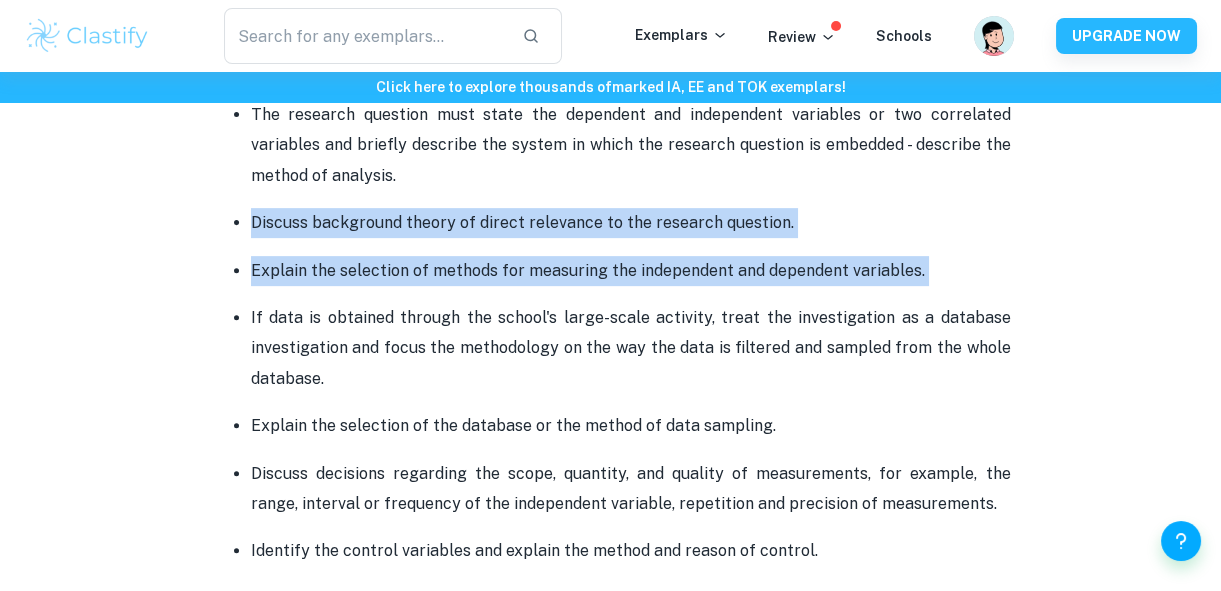 drag, startPoint x: 221, startPoint y: 204, endPoint x: 667, endPoint y: 294, distance: 454.9901 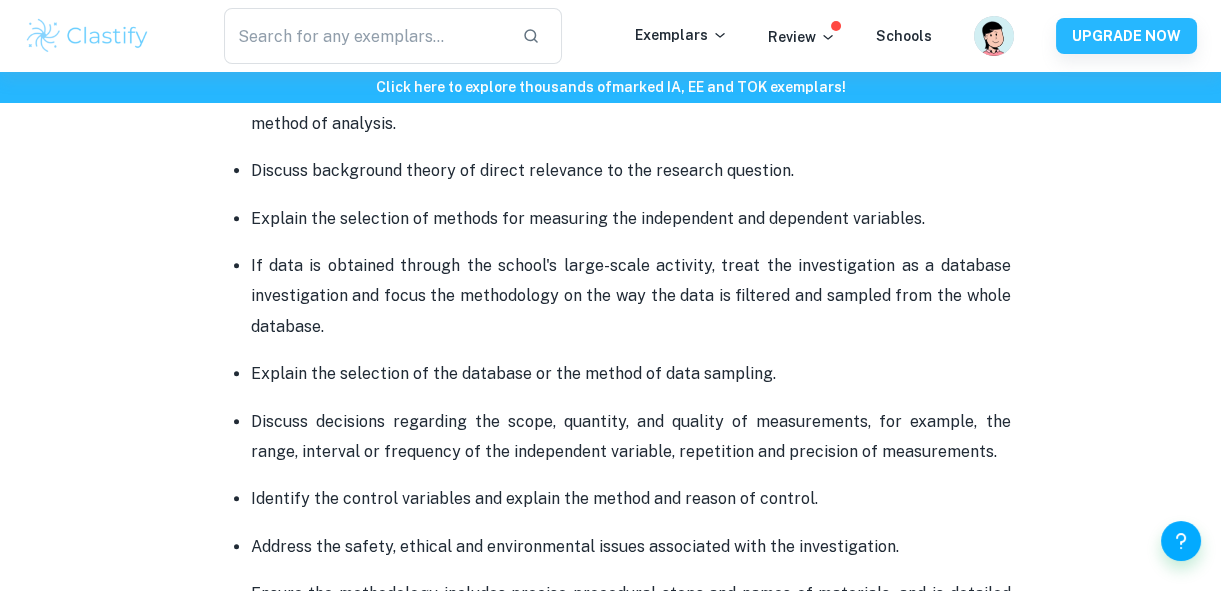 drag, startPoint x: 641, startPoint y: 290, endPoint x: 529, endPoint y: 263, distance: 115.2085 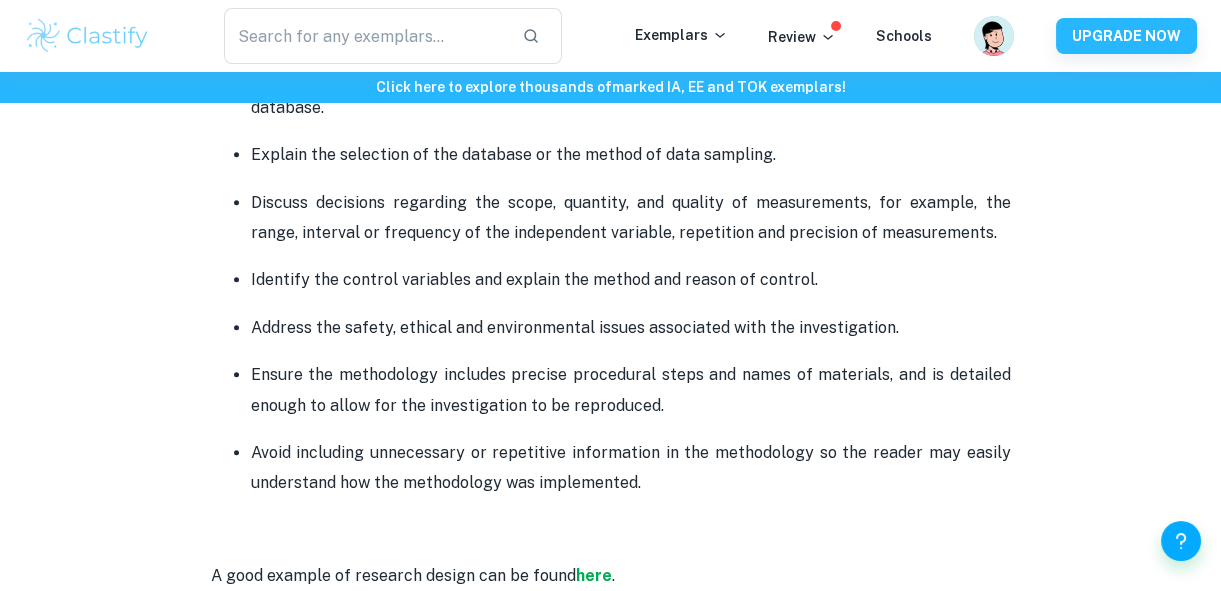 scroll, scrollTop: 1727, scrollLeft: 0, axis: vertical 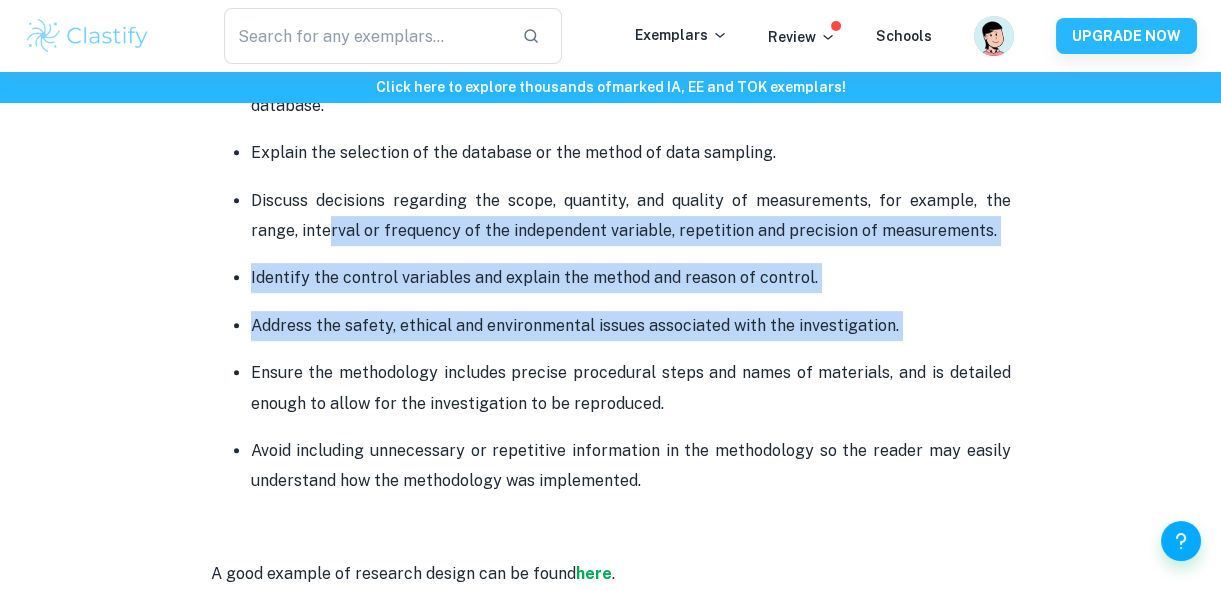 drag, startPoint x: 289, startPoint y: 258, endPoint x: 433, endPoint y: 342, distance: 166.70934 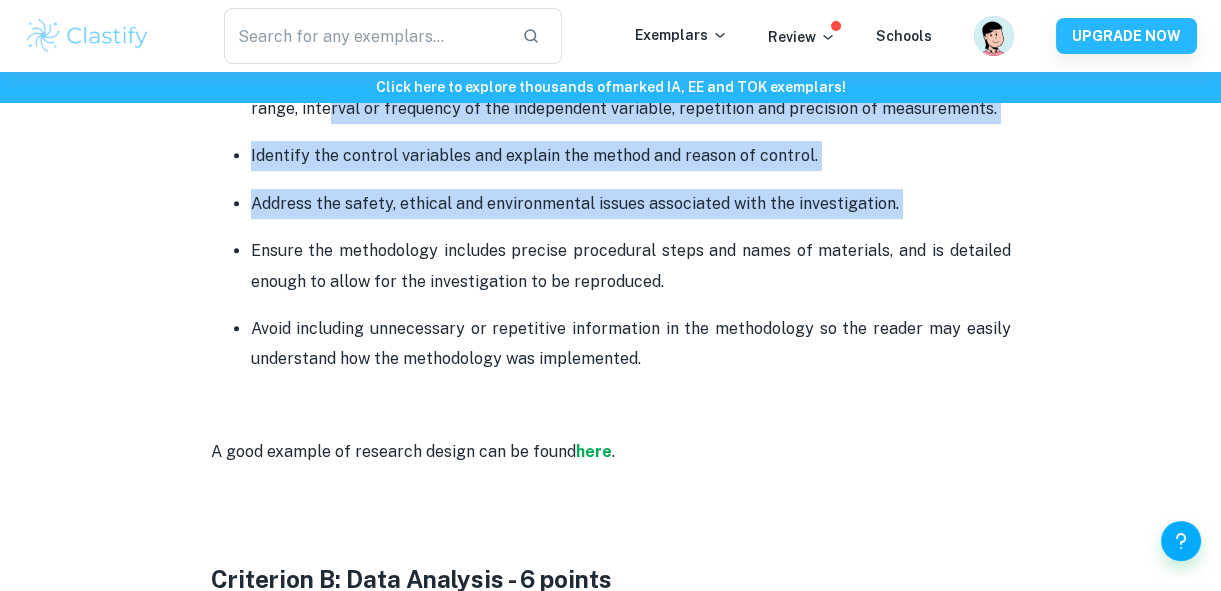 scroll, scrollTop: 2000, scrollLeft: 0, axis: vertical 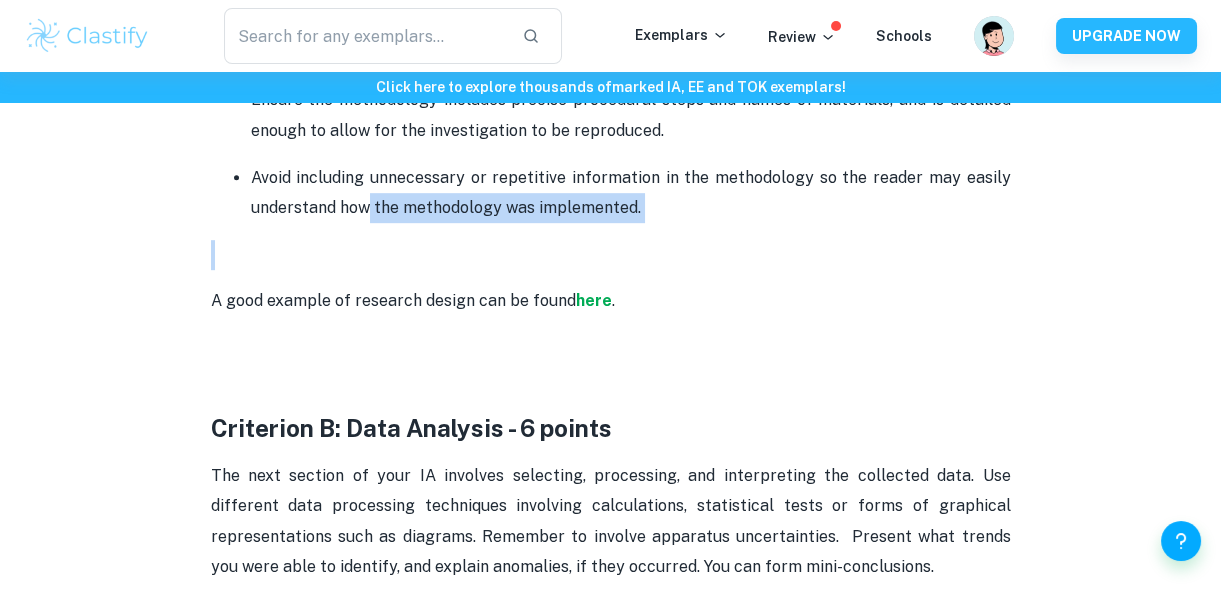 drag, startPoint x: 373, startPoint y: 224, endPoint x: 390, endPoint y: 235, distance: 20.248457 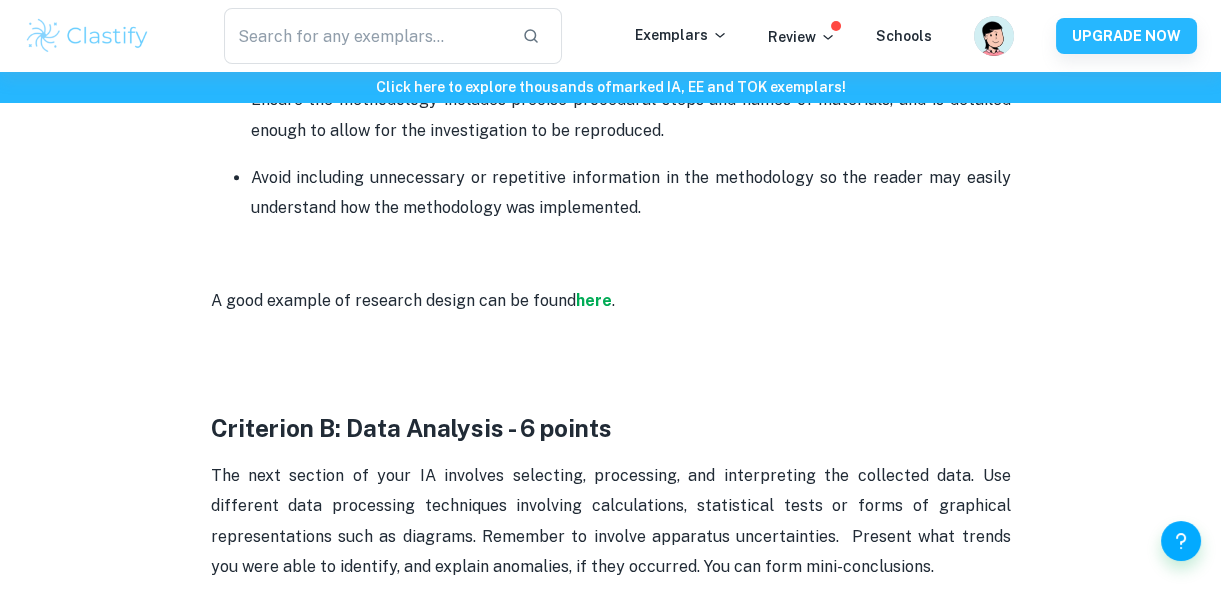 drag, startPoint x: 390, startPoint y: 235, endPoint x: 561, endPoint y: 321, distance: 191.40794 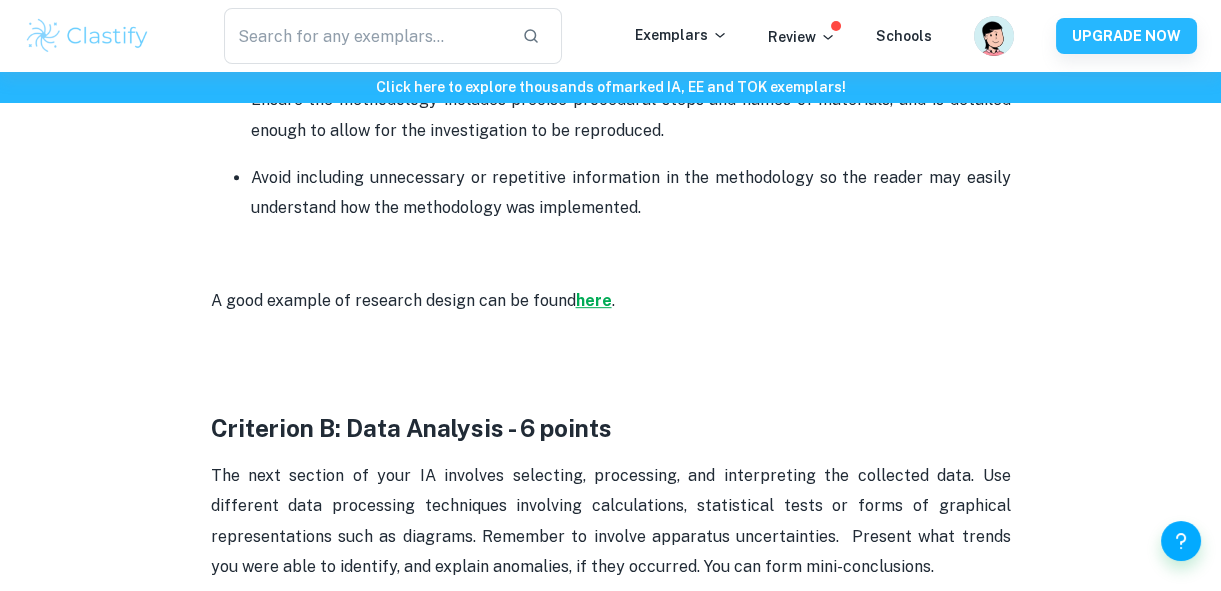 click on "here" at bounding box center [594, 300] 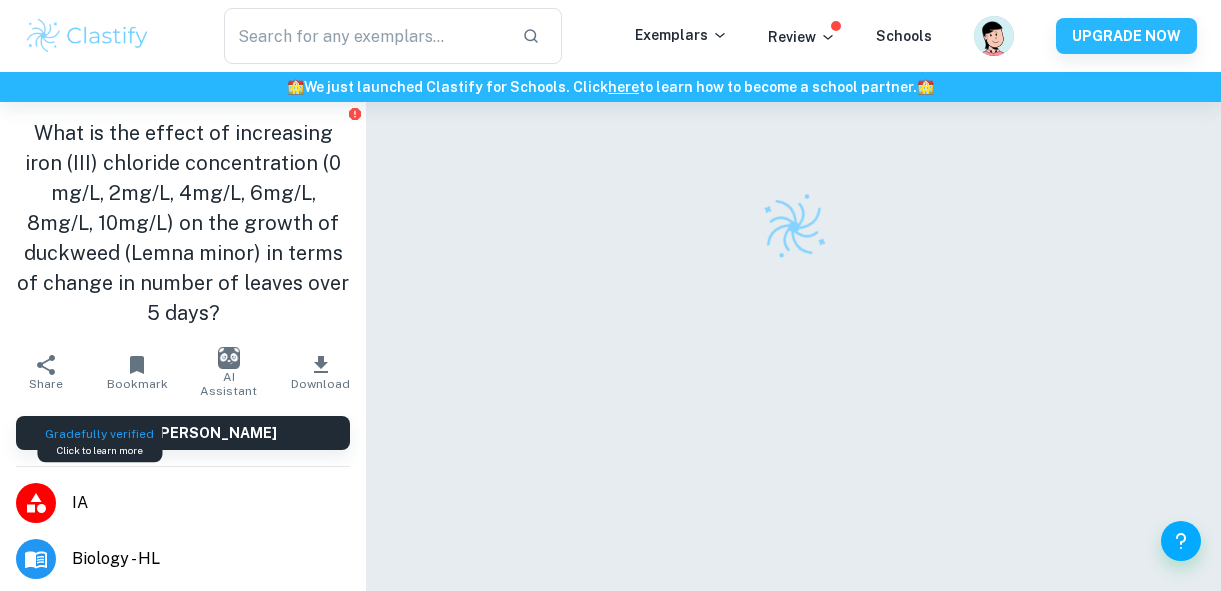 scroll, scrollTop: 0, scrollLeft: 0, axis: both 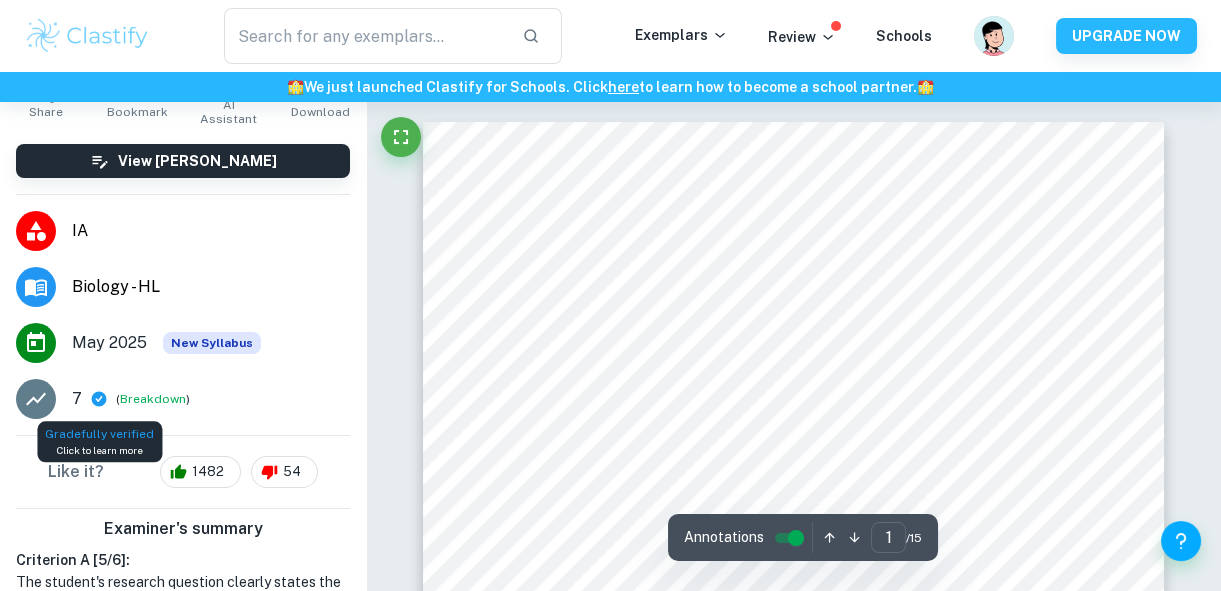 click on "Grade  fully verified" at bounding box center [99, 434] 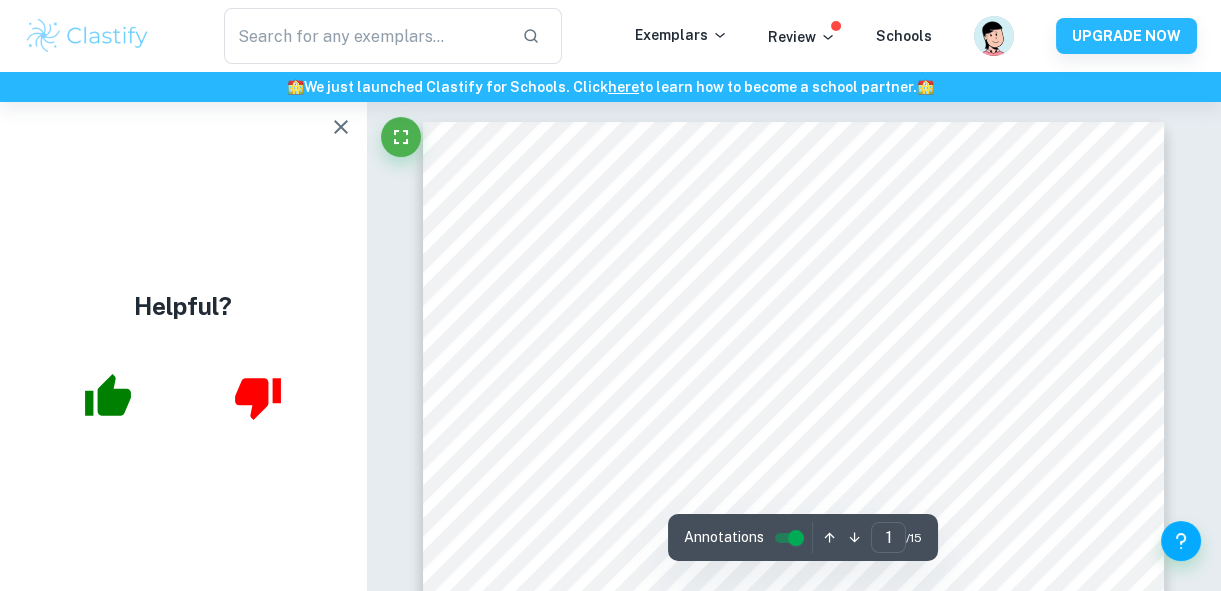 scroll, scrollTop: 0, scrollLeft: 0, axis: both 